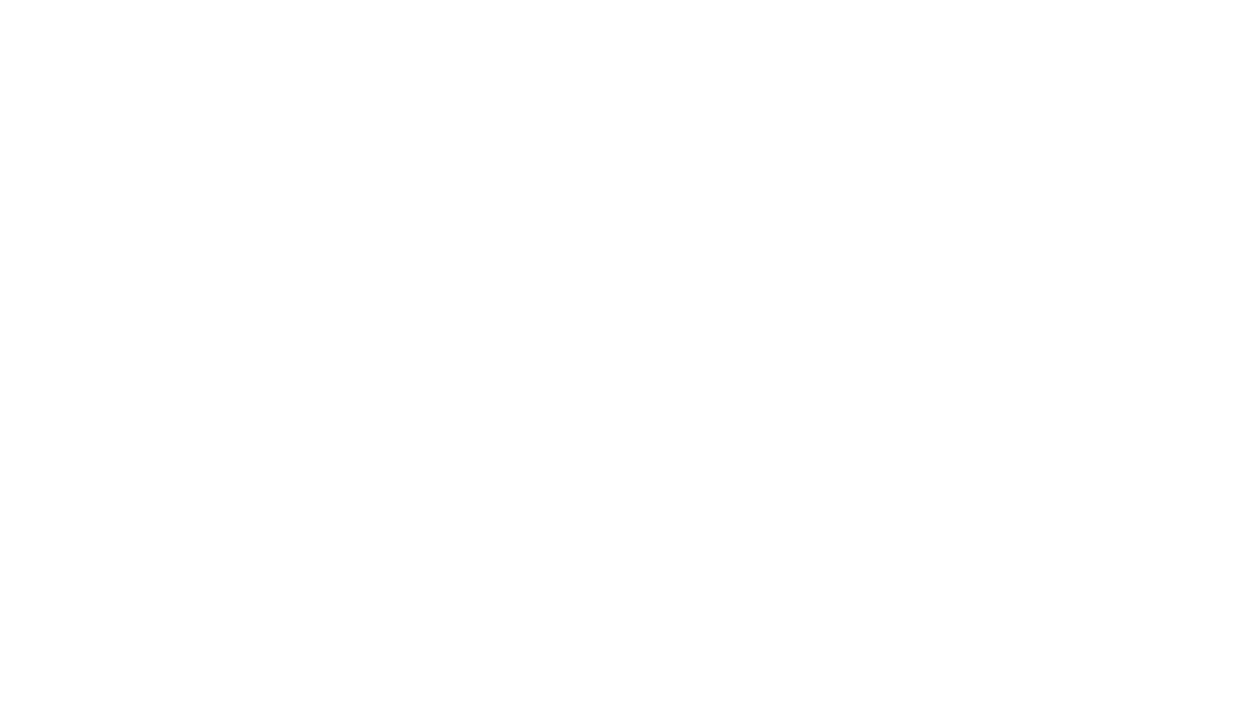 scroll, scrollTop: 0, scrollLeft: 0, axis: both 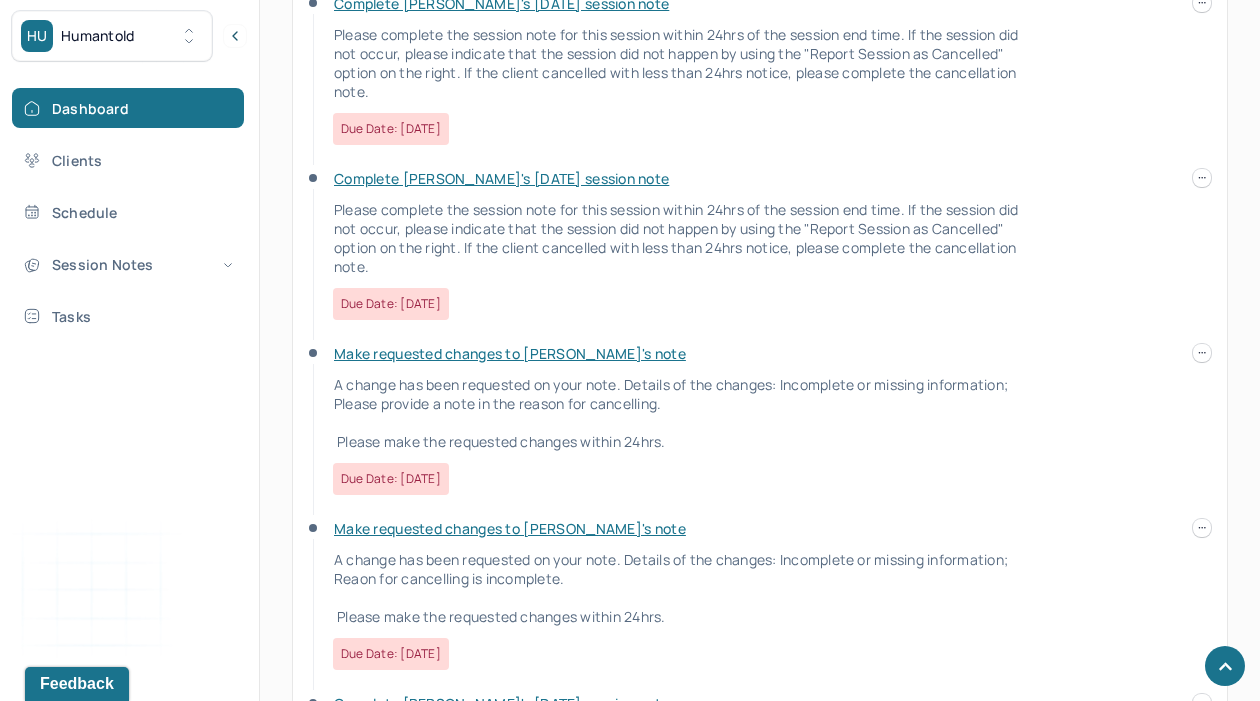 click on "Make requested changes to [PERSON_NAME]'s note" at bounding box center [510, 353] 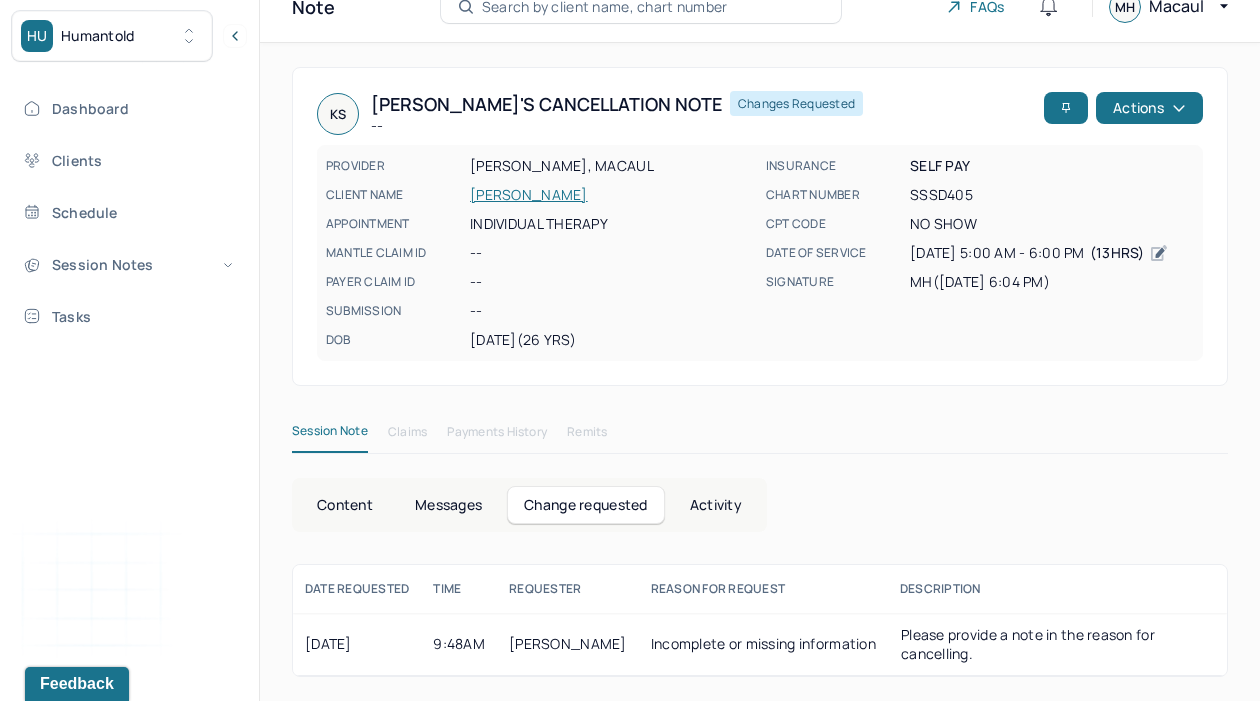 scroll, scrollTop: 74, scrollLeft: 0, axis: vertical 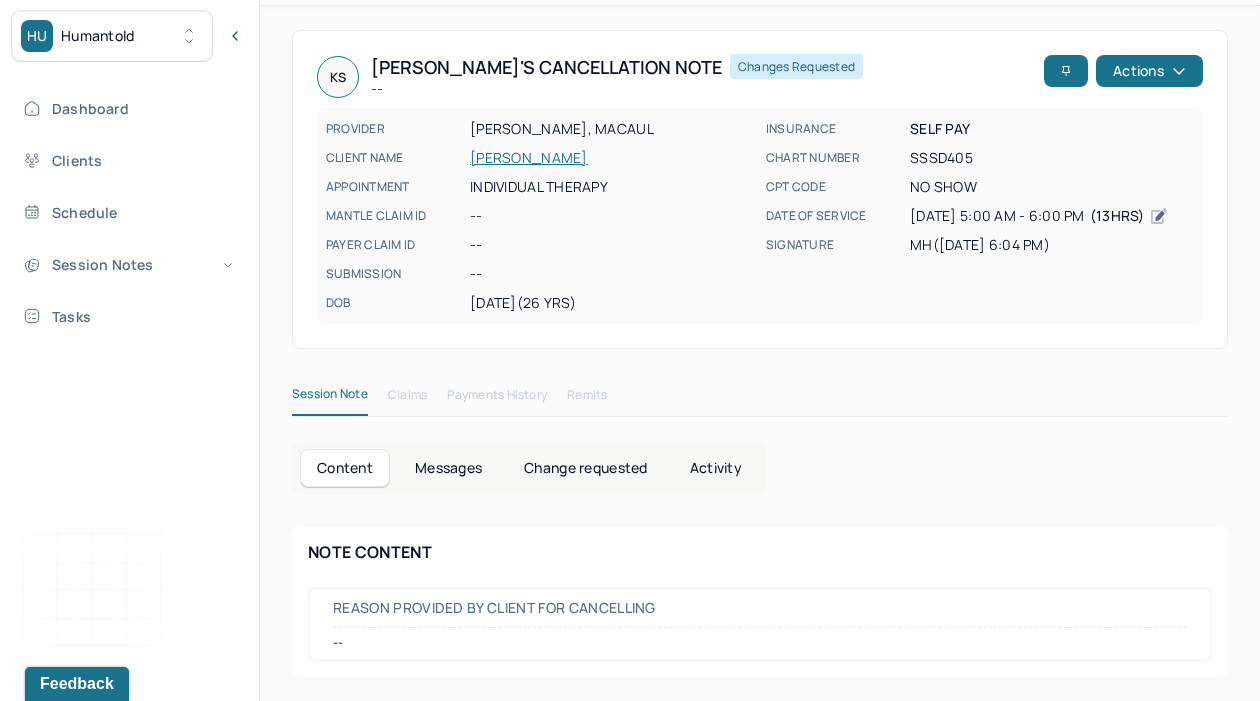 click on "Change requested" at bounding box center [585, 468] 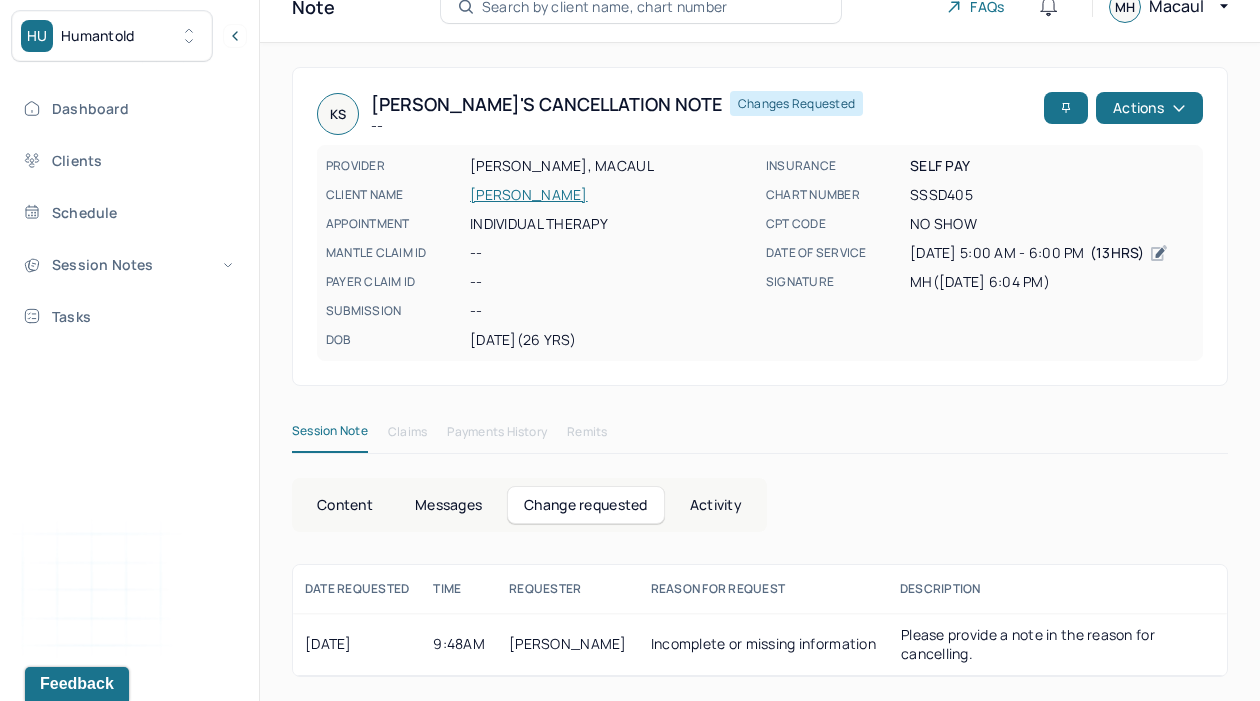 scroll, scrollTop: 74, scrollLeft: 0, axis: vertical 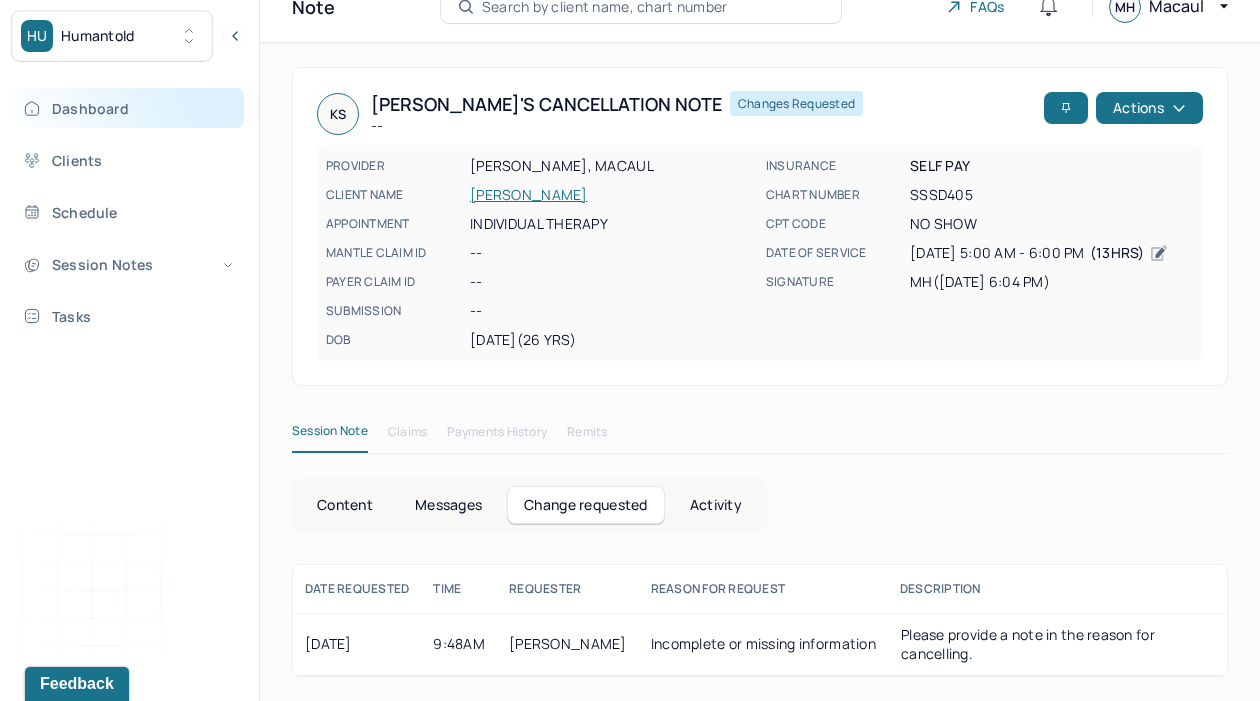 click on "Dashboard" at bounding box center (128, 108) 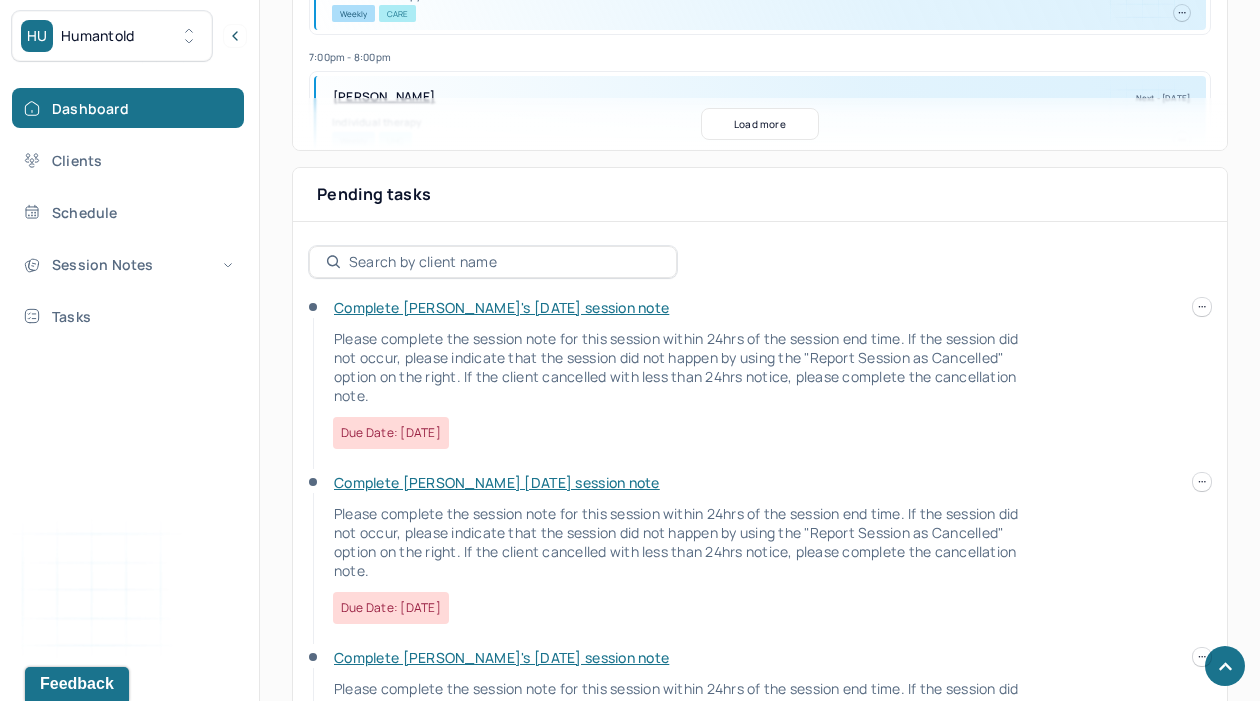 scroll, scrollTop: 567, scrollLeft: 0, axis: vertical 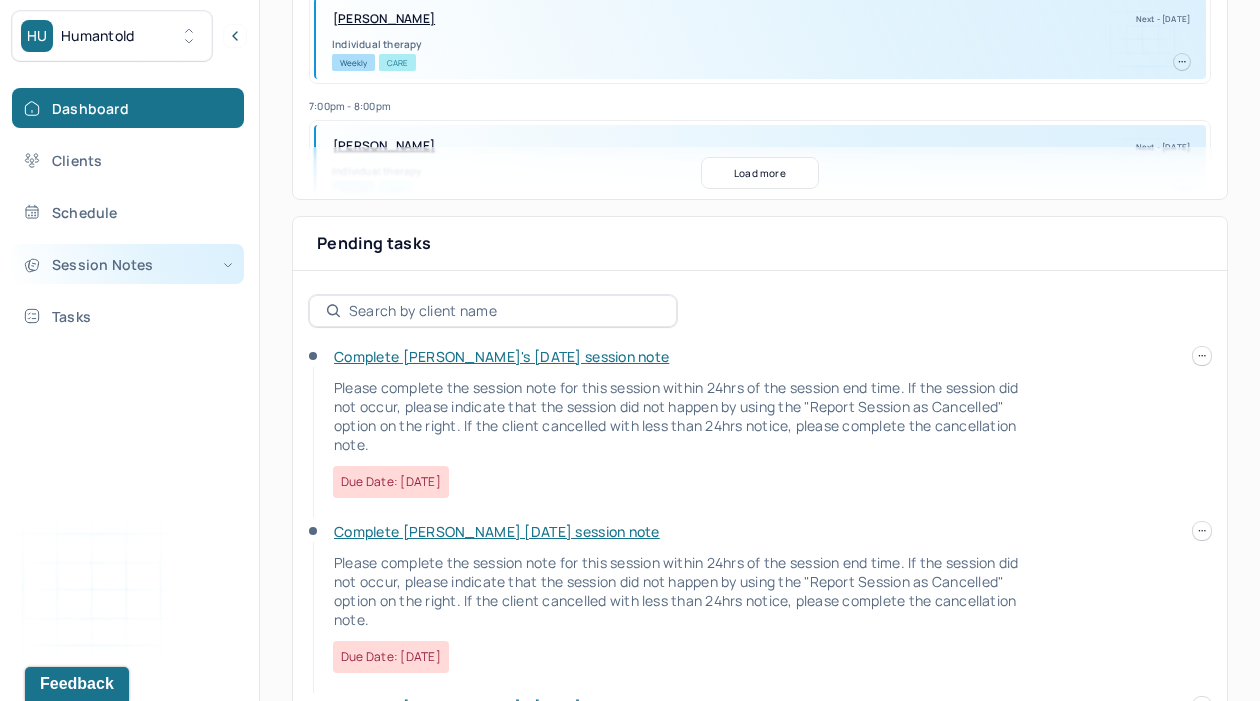 click on "Session Notes" at bounding box center (128, 264) 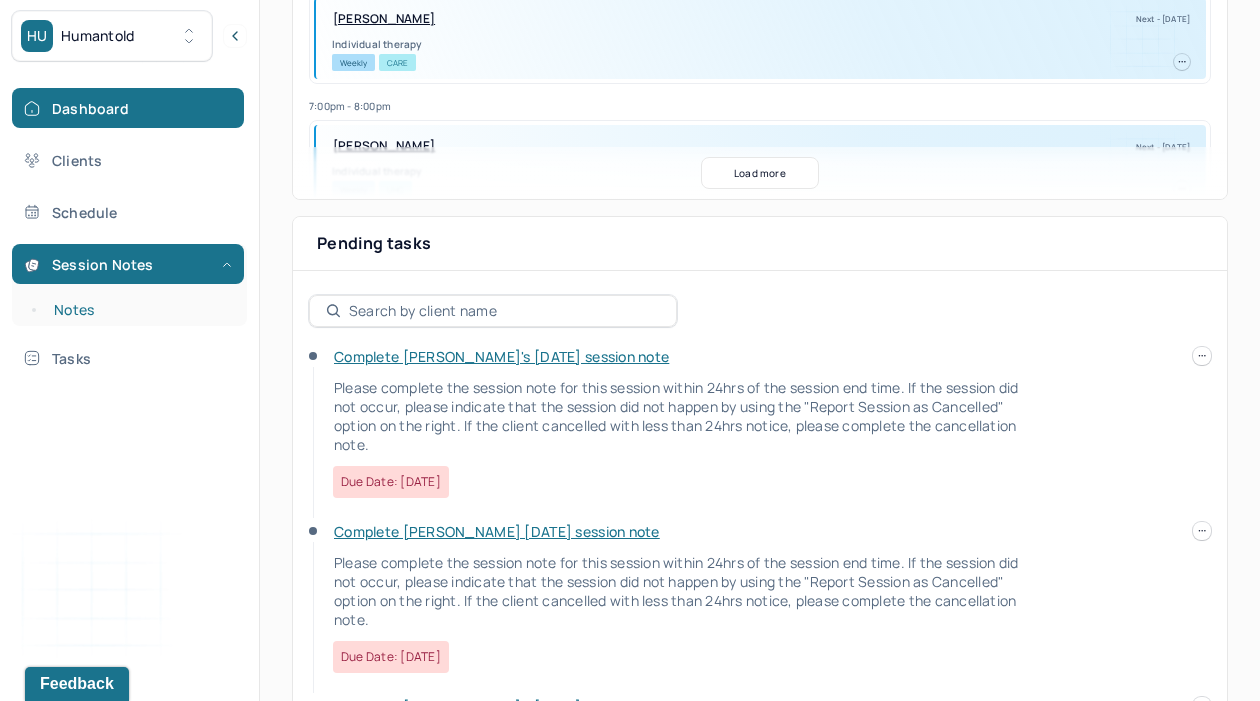 click on "Notes" at bounding box center [139, 310] 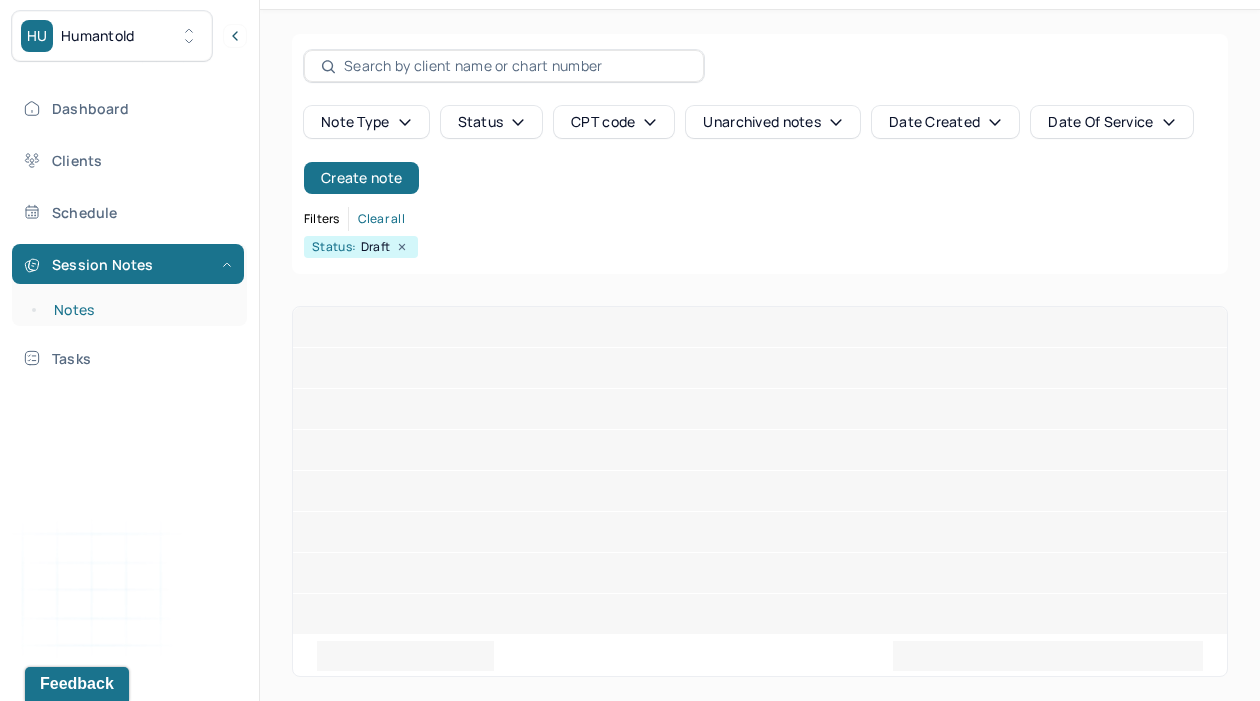 scroll, scrollTop: 0, scrollLeft: 0, axis: both 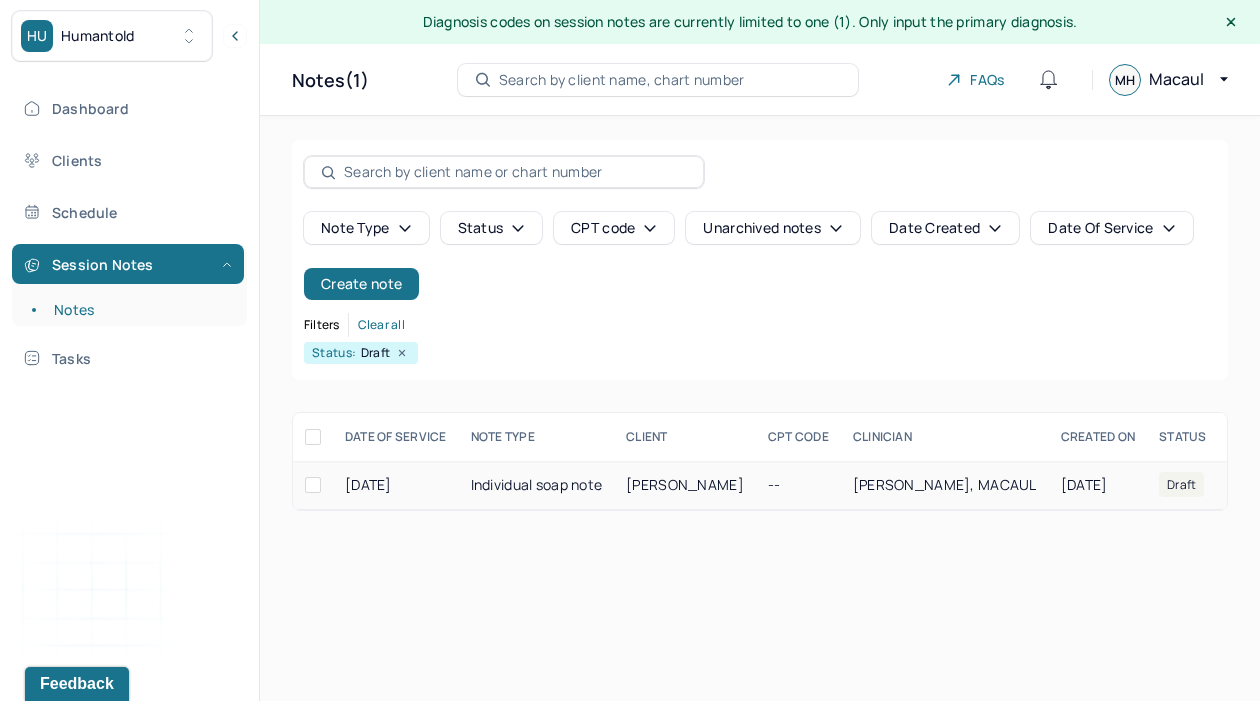 click on "Individual soap note" at bounding box center (537, 485) 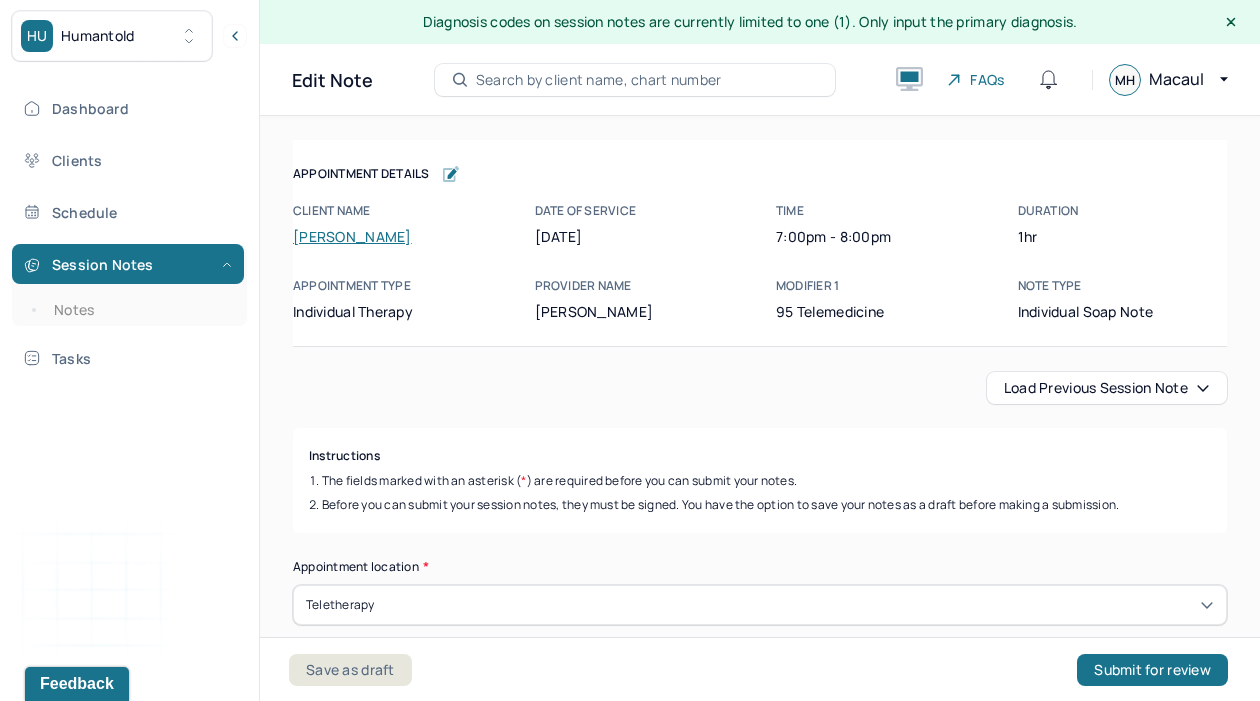 click on "The fields marked with an asterisk ( * ) are required before you can submit your notes." at bounding box center (760, 481) 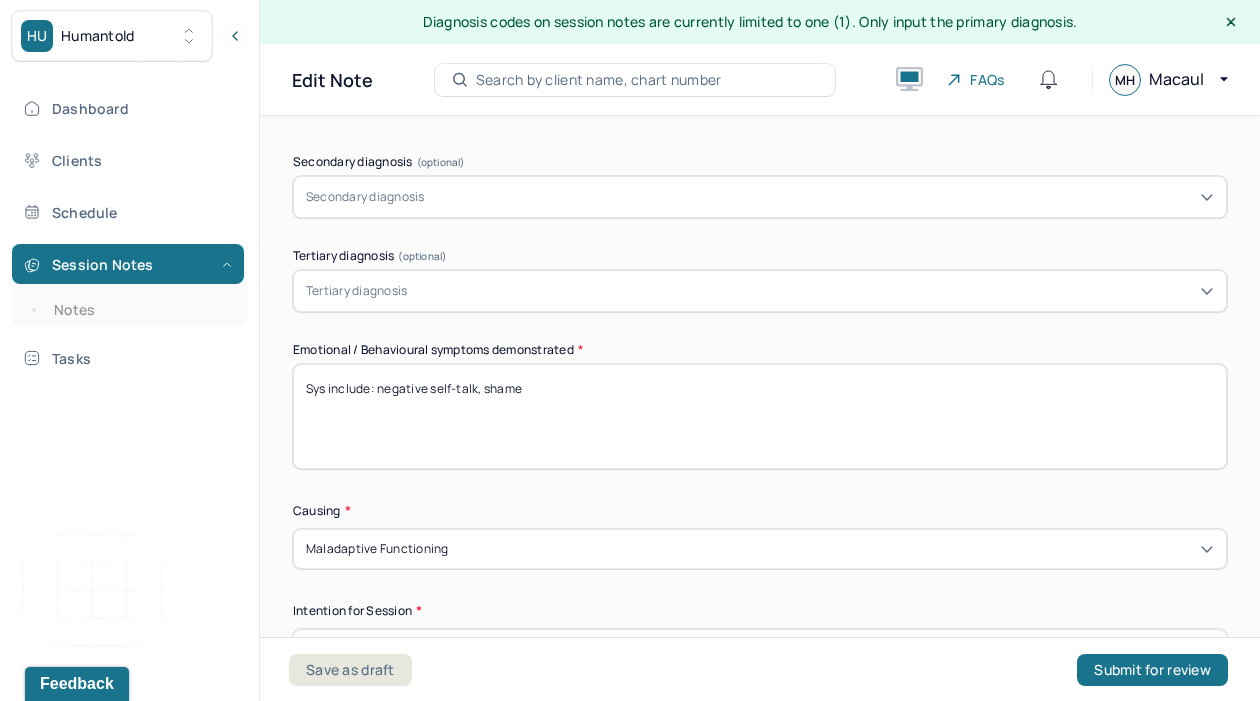 scroll, scrollTop: 863, scrollLeft: 0, axis: vertical 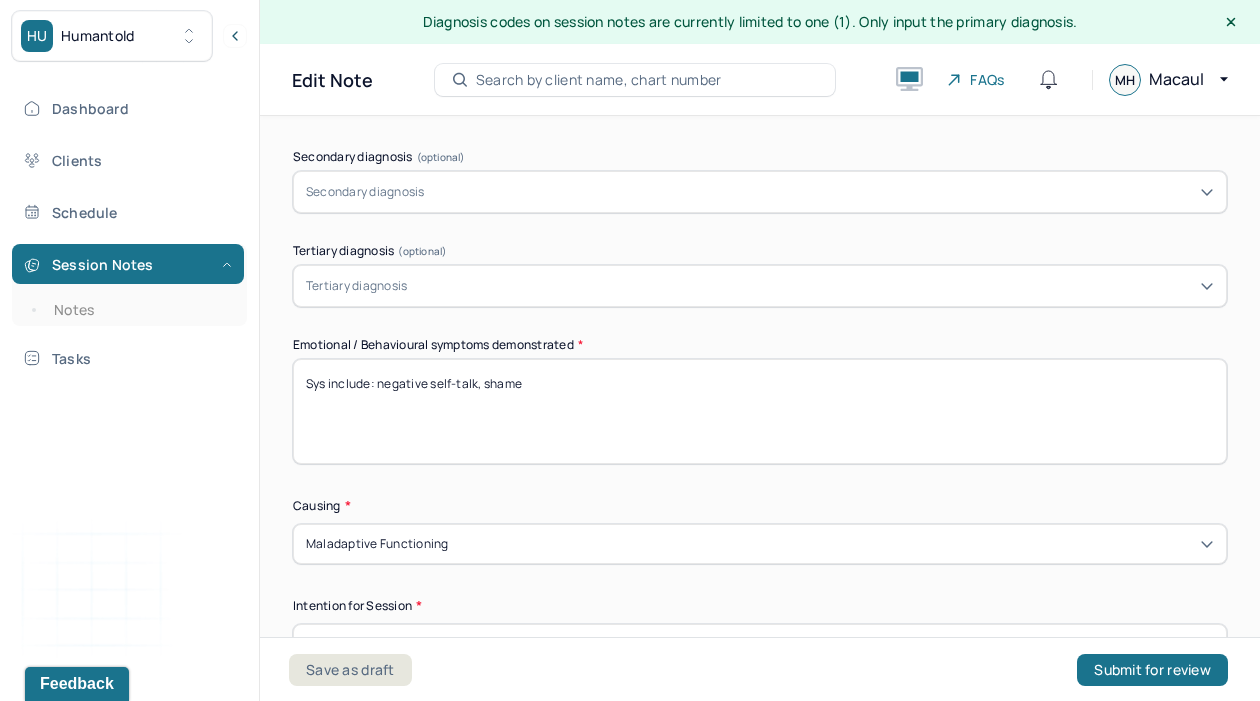 click on "Sys include: negative self-talk, shame" at bounding box center (760, 411) 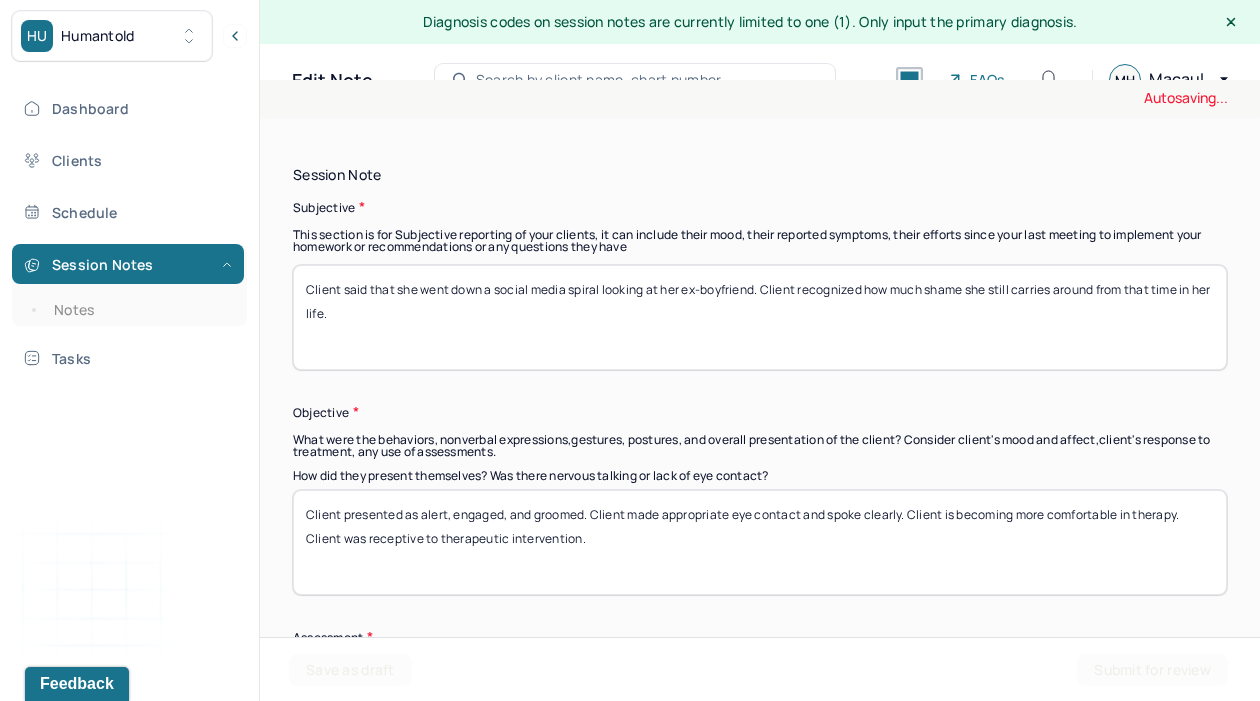 scroll, scrollTop: 1402, scrollLeft: 0, axis: vertical 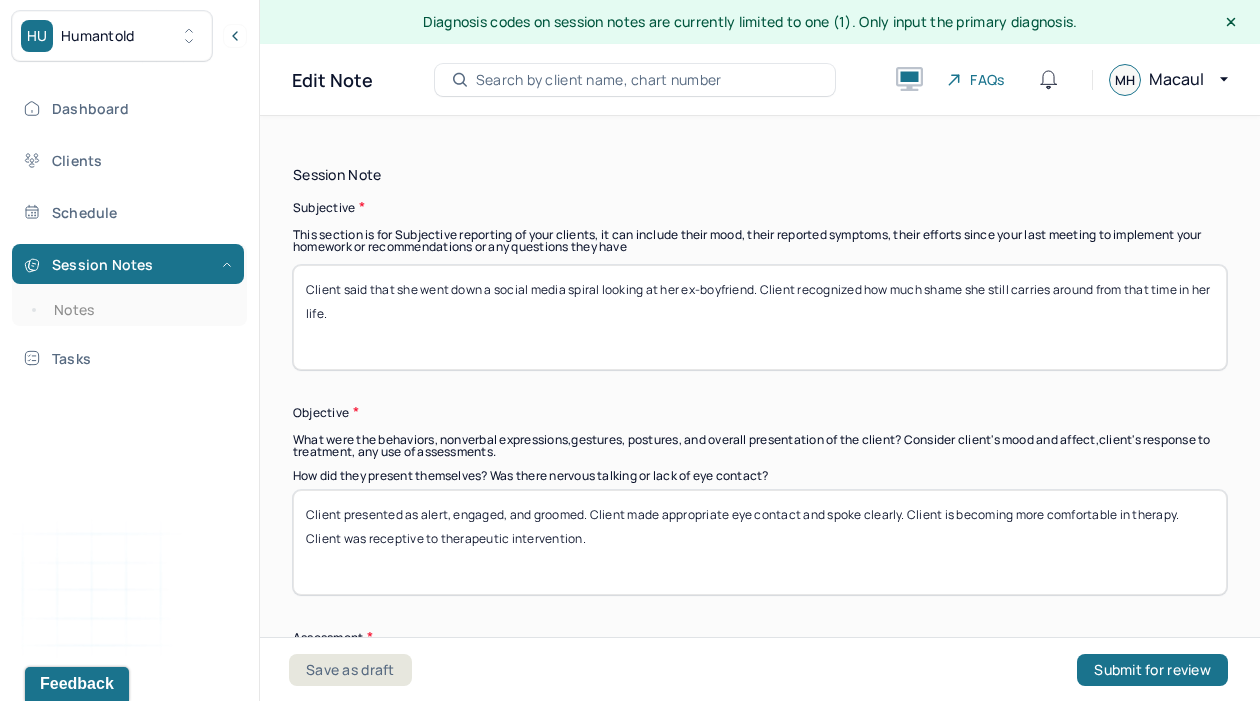 click on "Client said that she went down a social media spiral looking at her ex-boyfriend. Client recognized how much shame she still carries around from that time in her life." at bounding box center [760, 317] 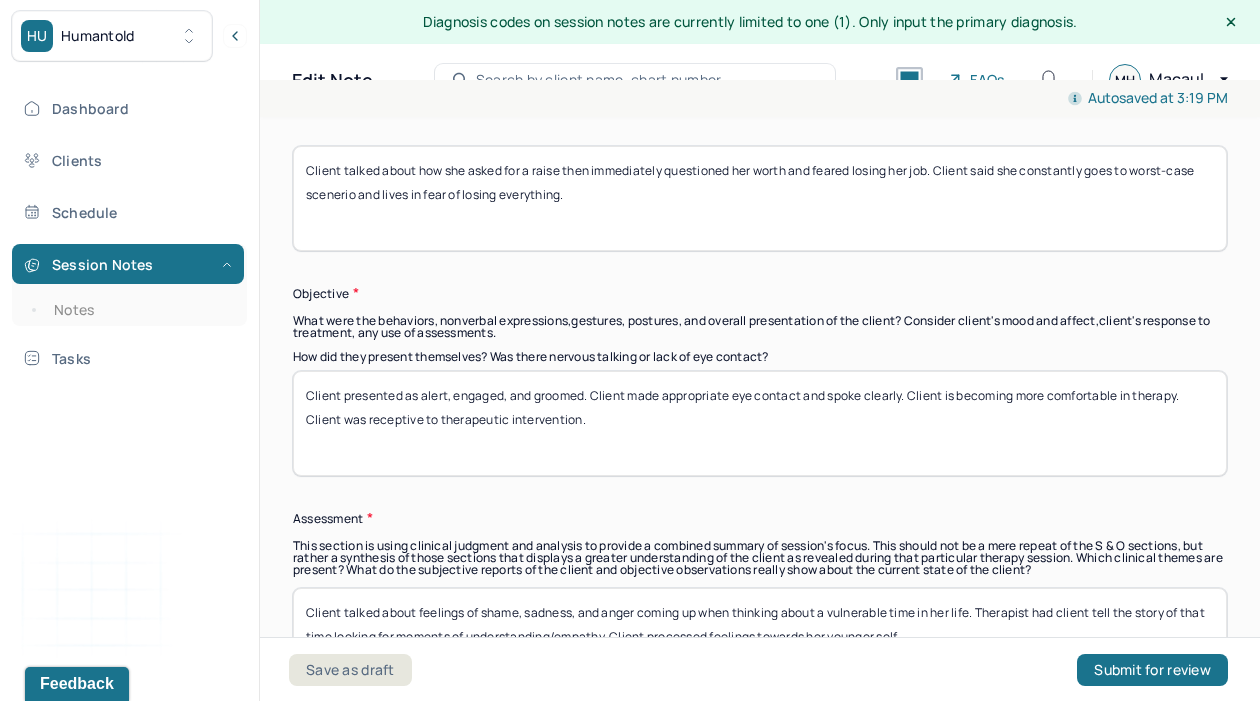 scroll, scrollTop: 1562, scrollLeft: 0, axis: vertical 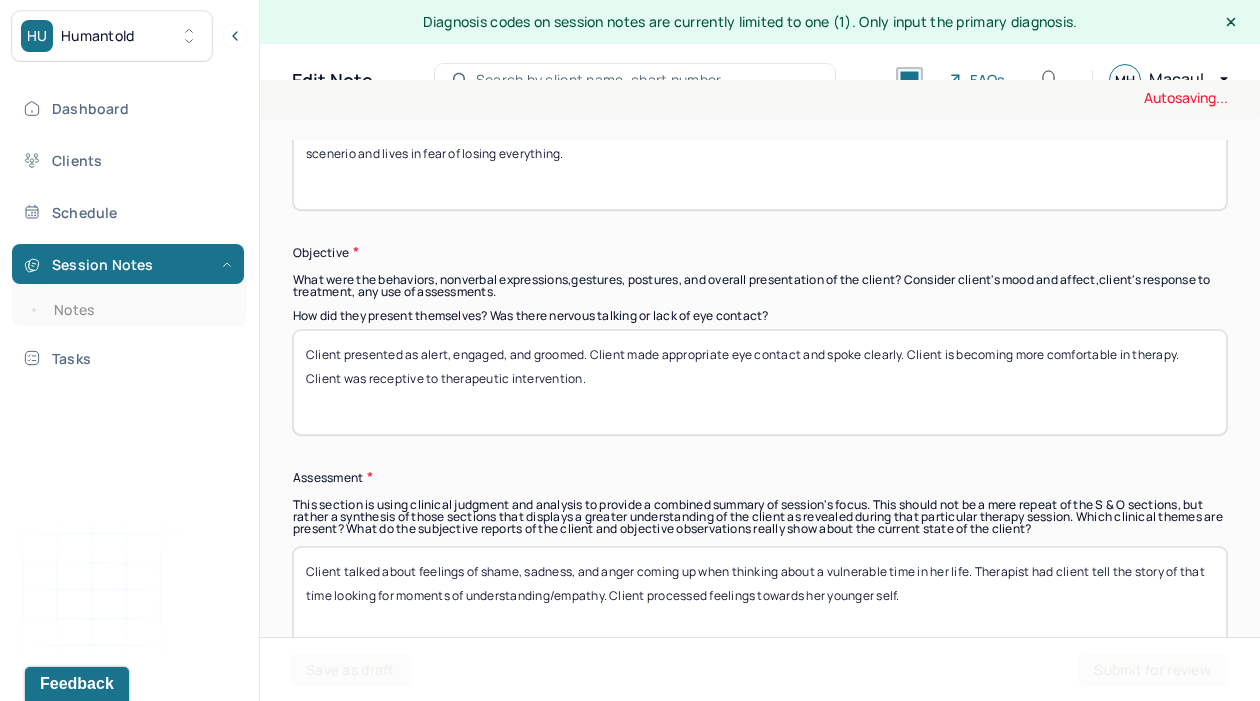 type on "Client talked about how she asked for a raise then immediately questioned her worth and feared losing her job. Client said she constantly goes to worst-case scenerio and lives in fear of losing everything." 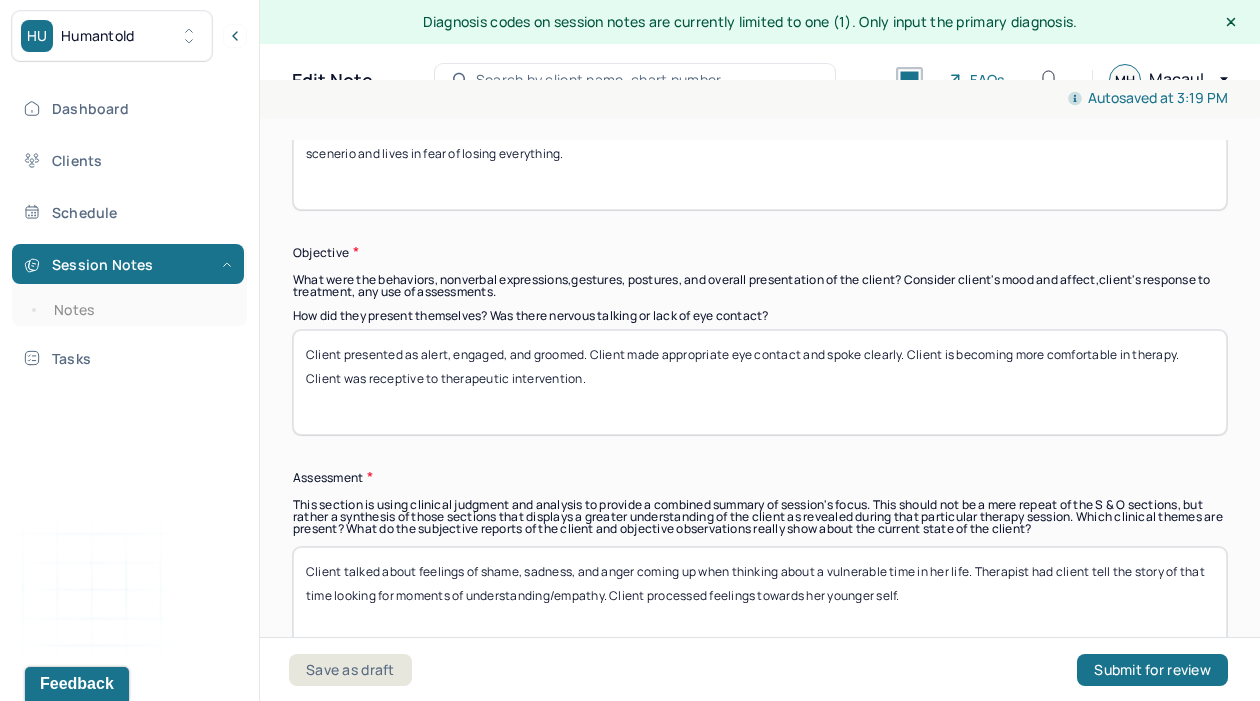 click on "Client presented as alert, engaged, and groomed. Client made appropriate eye contact and spoke clearly. Client is becoming more comfortable in therapy. Client was receptive to therapeutic intervention." at bounding box center (760, 382) 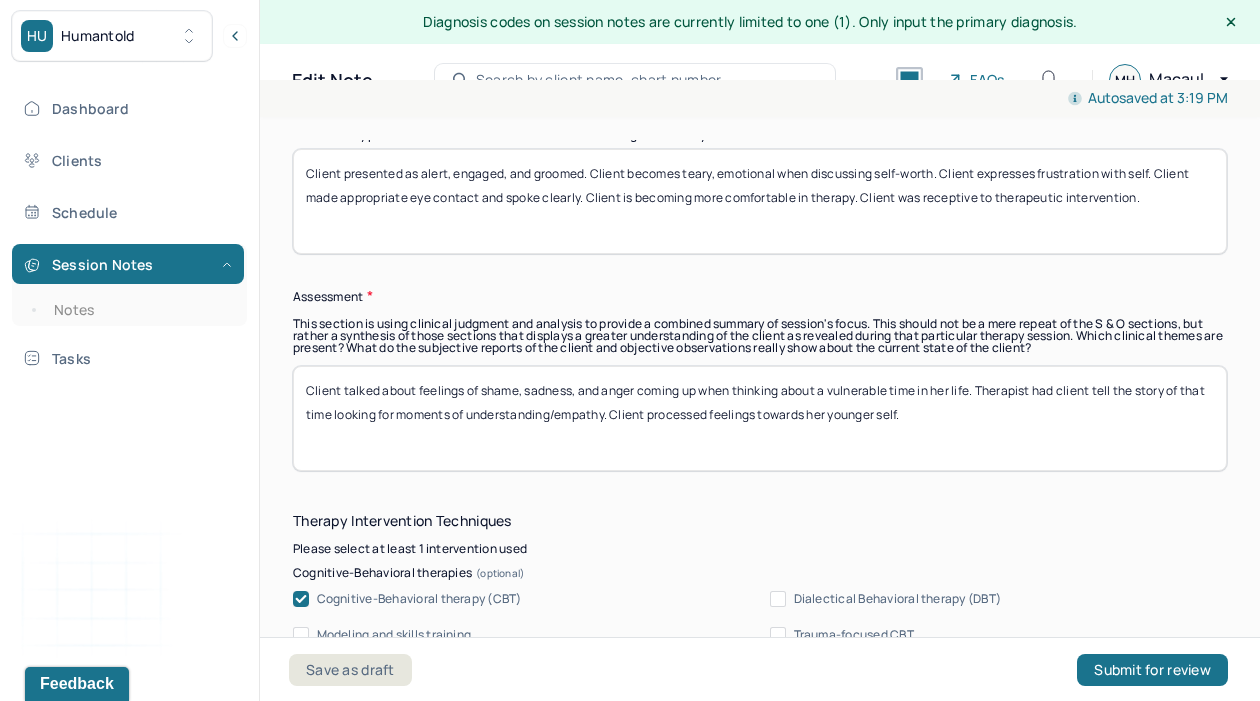 scroll, scrollTop: 1745, scrollLeft: 0, axis: vertical 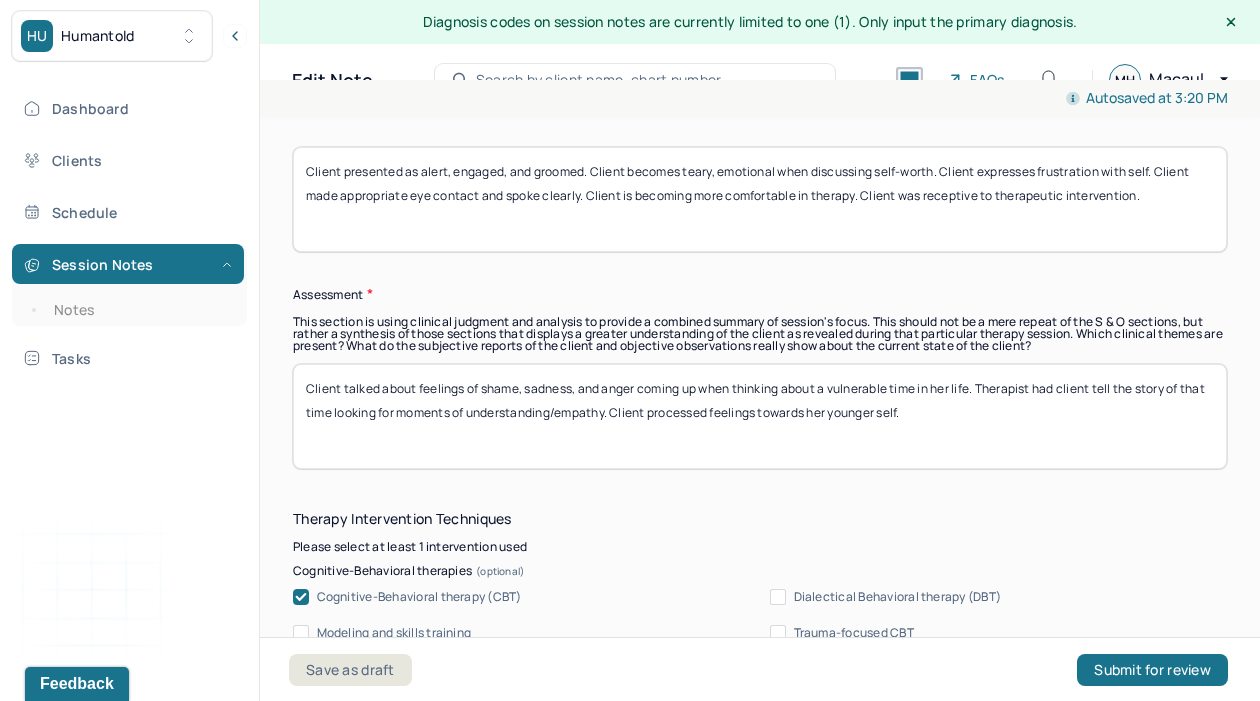 type on "Client presented as alert, engaged, and groomed. Client becomes teary, emotional when discussing self-worth. Client expresses frustration with self. Client made appropriate eye contact and spoke clearly. Client is becoming more comfortable in therapy. Client was receptive to therapeutic intervention." 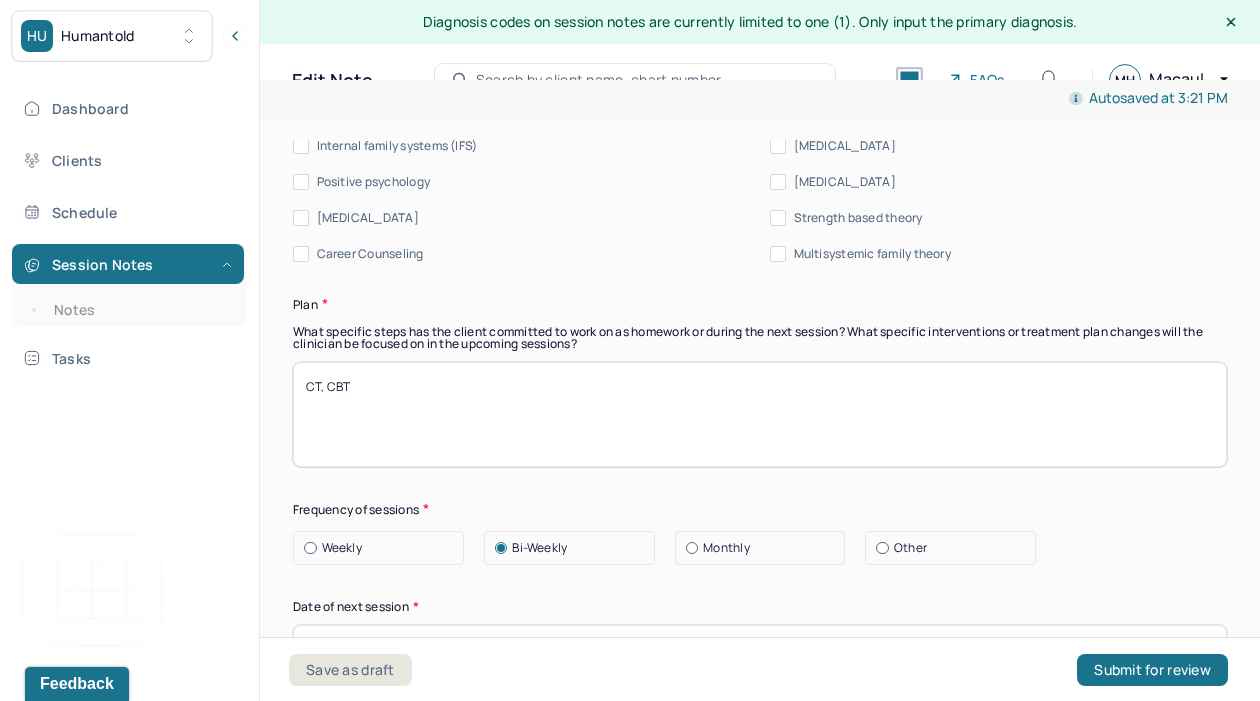 scroll, scrollTop: 2719, scrollLeft: 0, axis: vertical 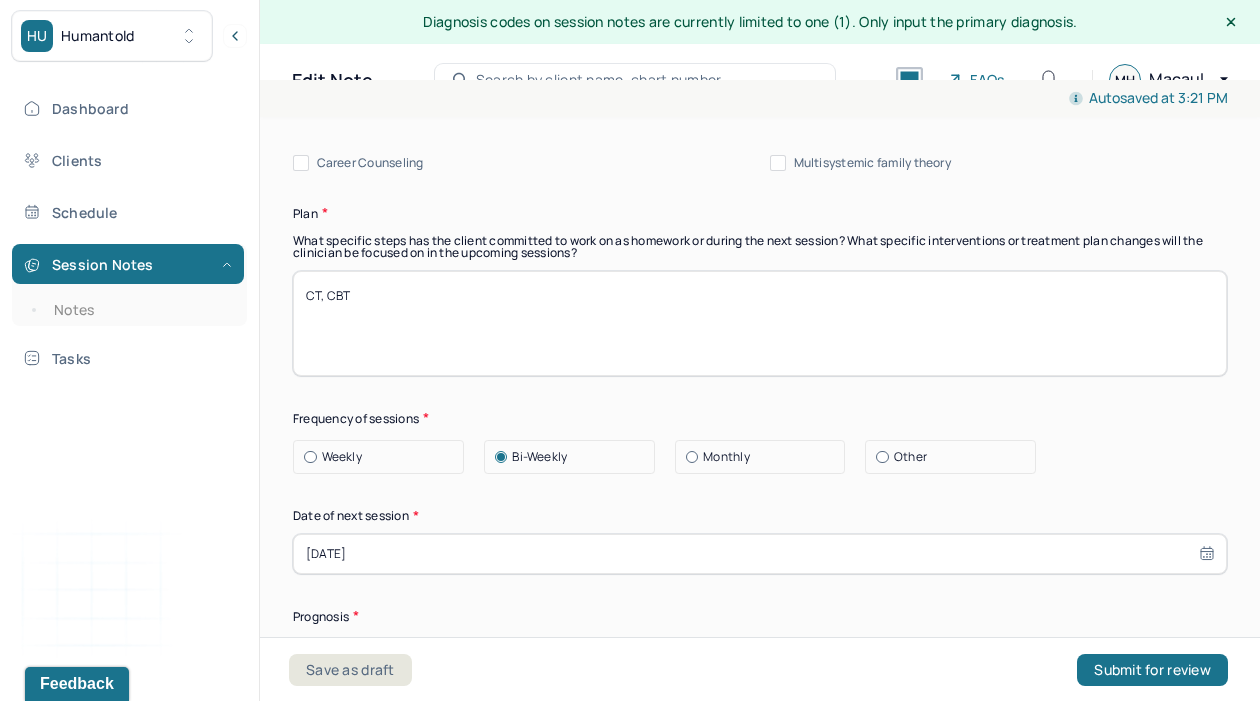 type on "Client described her anxious thought spiral of fearing she is incapable then worrying she will lose her job then fearing she will lose everything. Client opened up about her financial stress and the habits that lead to greater debt. Therapist helped client explore tendency to catatrophize and provided tools to cope with anxious thoughts." 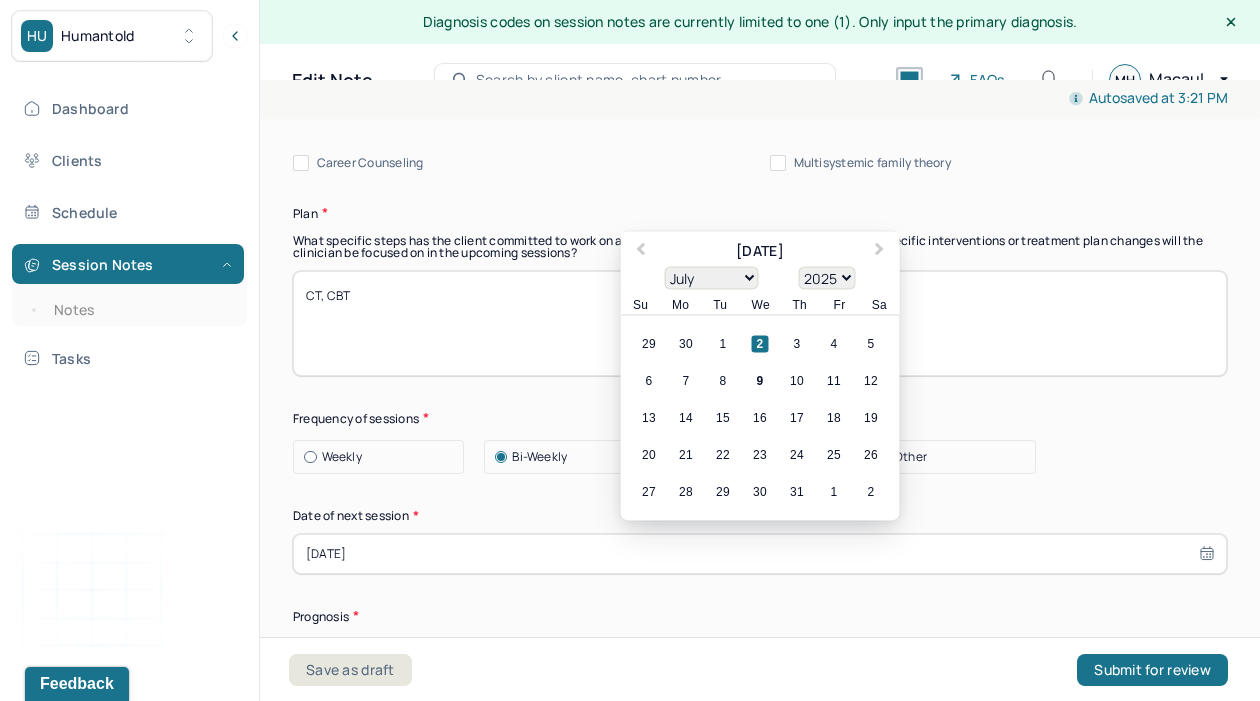 click on "[DATE]" at bounding box center (760, 554) 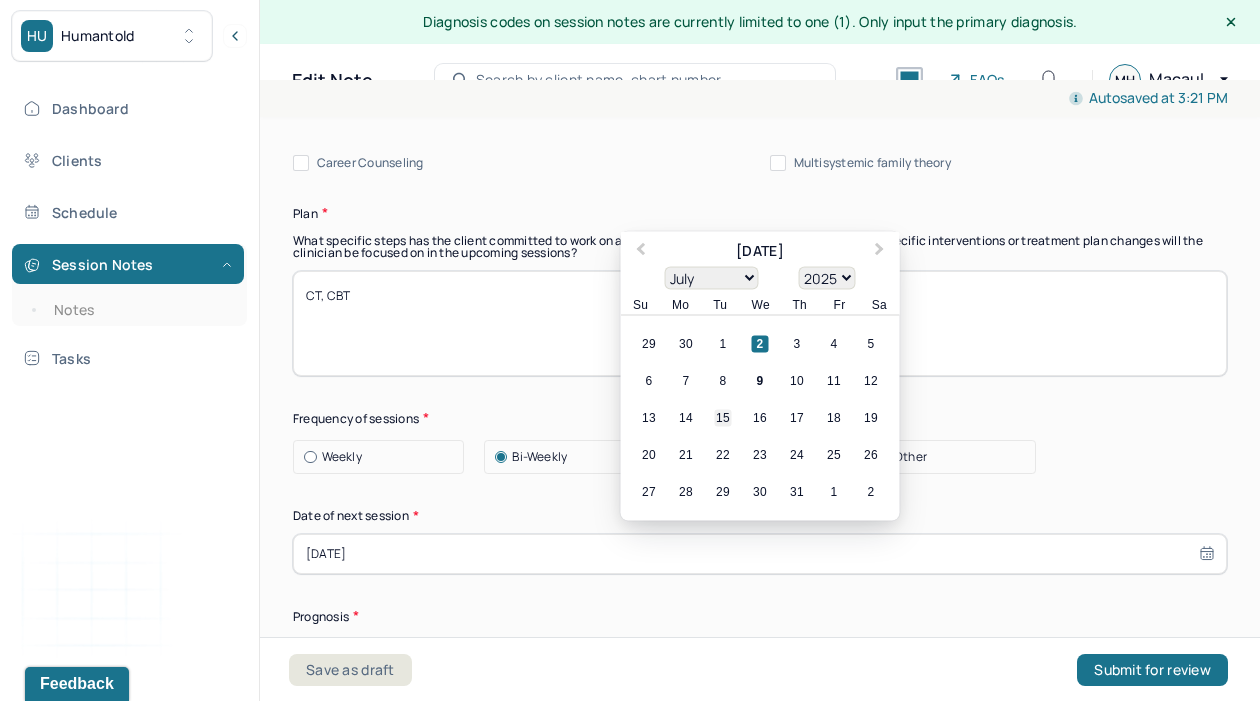 click on "15" at bounding box center [723, 417] 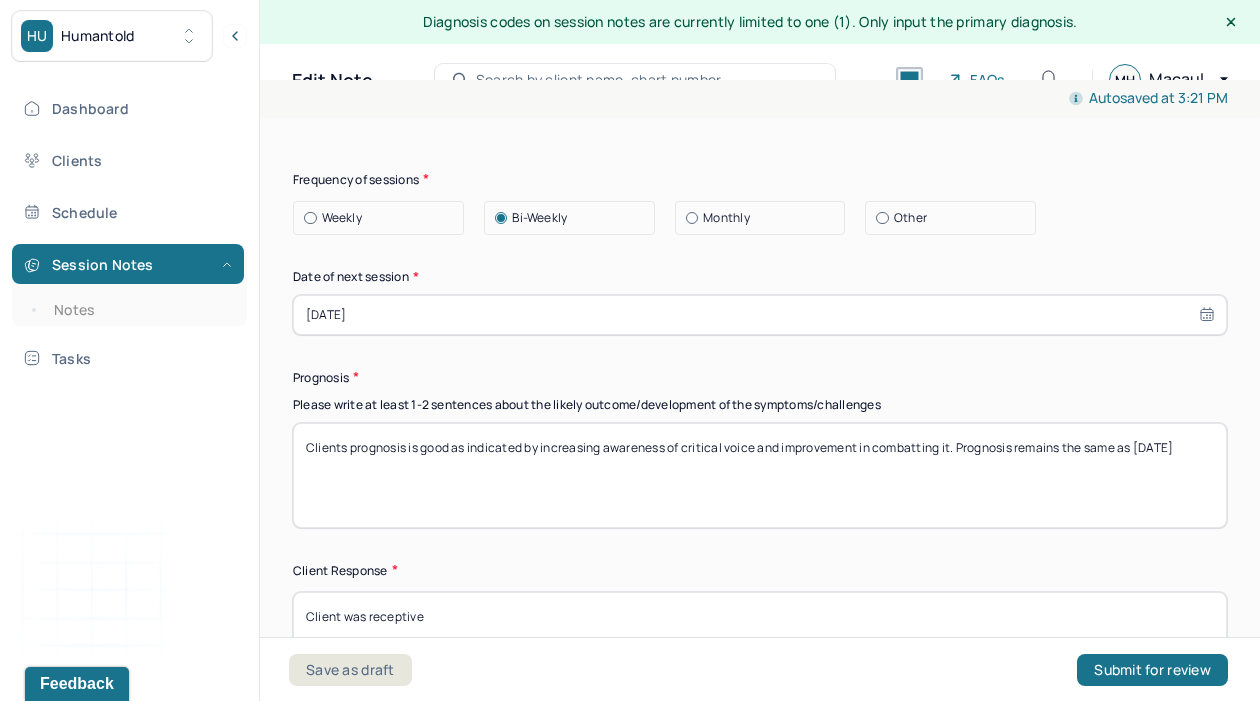 scroll, scrollTop: 2962, scrollLeft: 0, axis: vertical 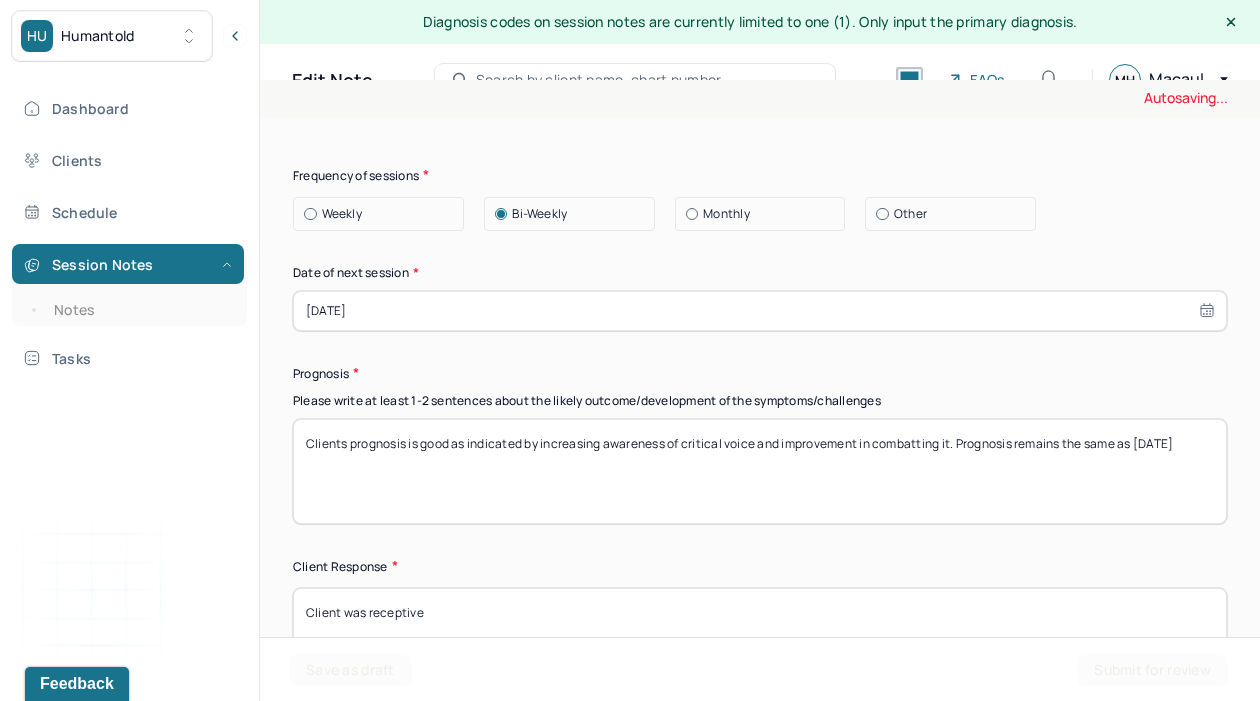 click on "Clients prognosis is good as indicated by increasing awareness of critical voice and improvement in combatting it. Prognosis remains the same as [DATE]" at bounding box center [760, 471] 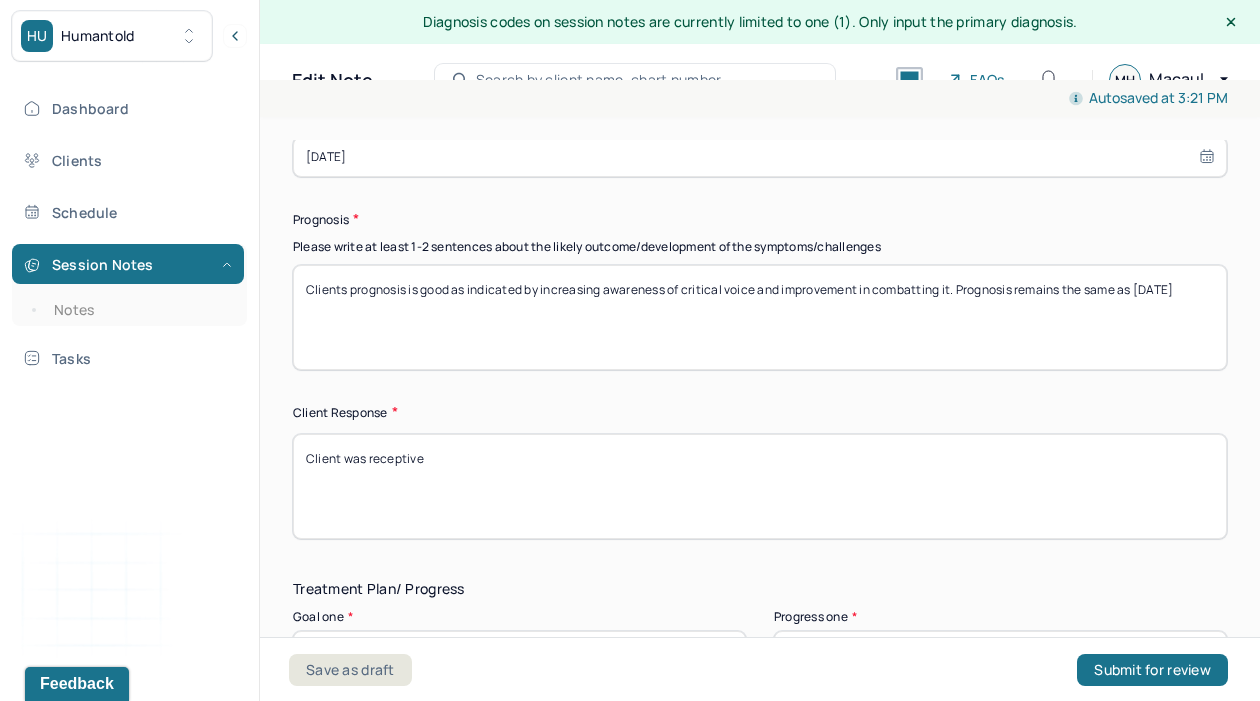 scroll, scrollTop: 3122, scrollLeft: 0, axis: vertical 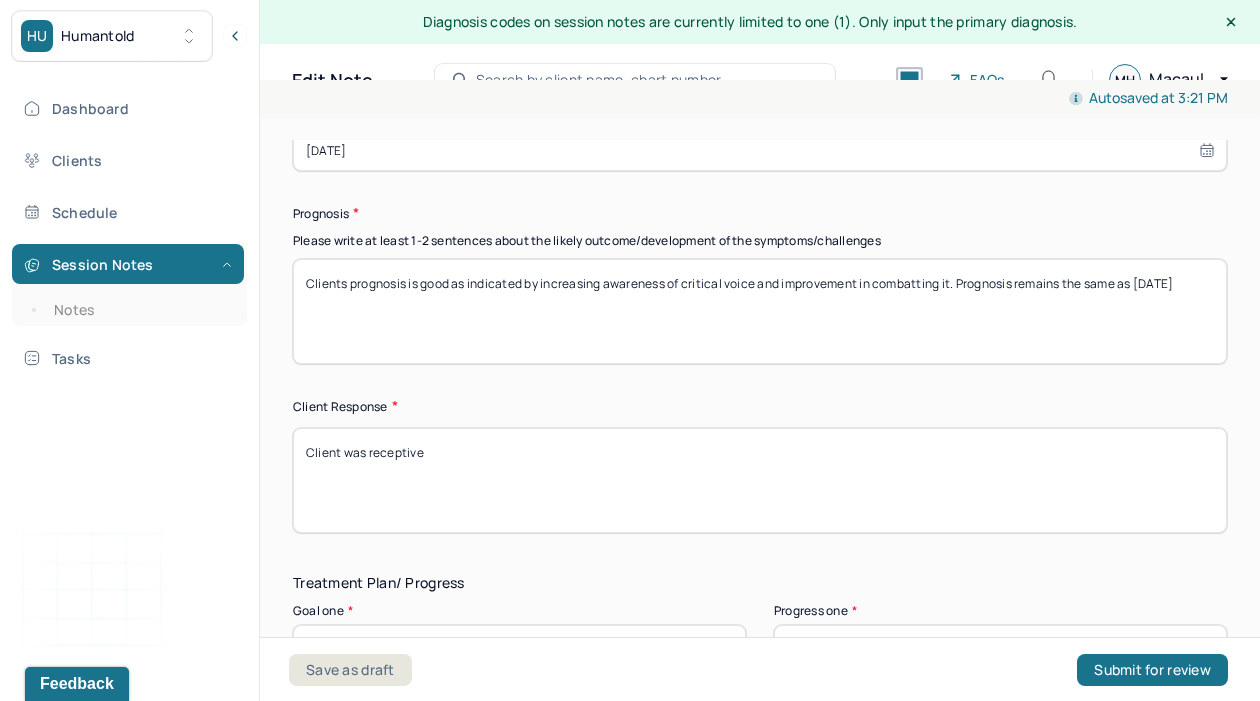 click on "Client was receptive" at bounding box center (760, 480) 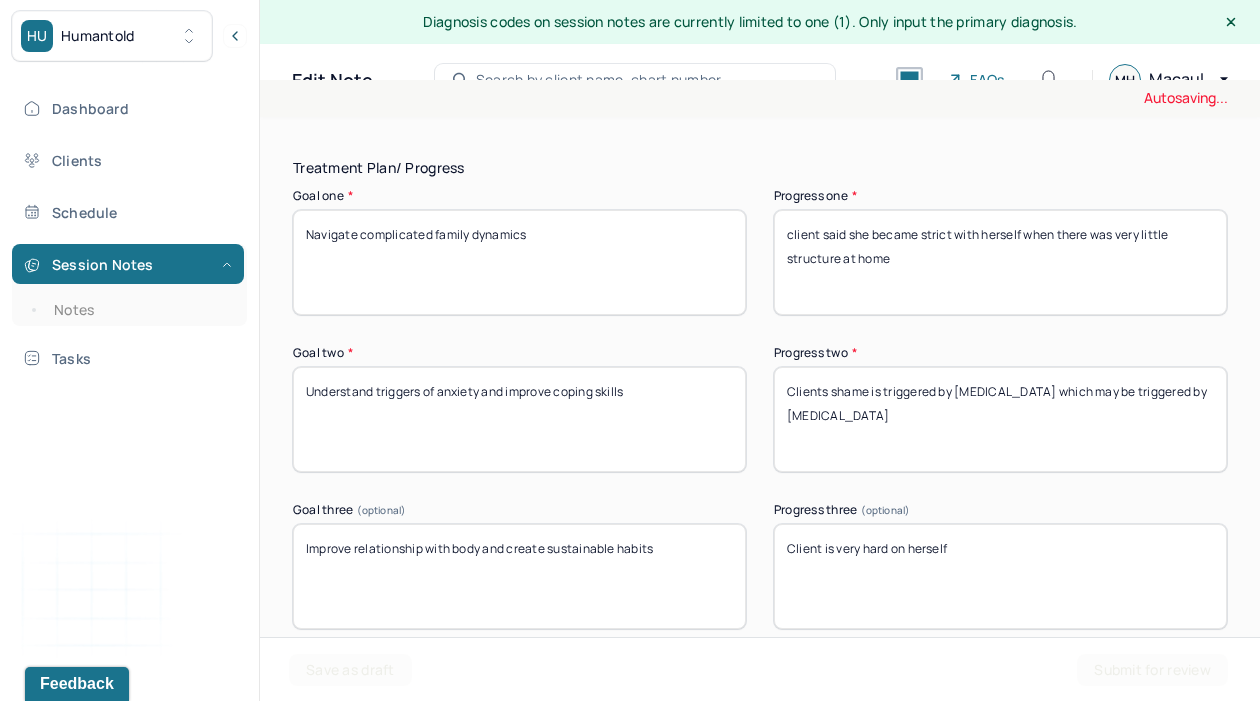 scroll, scrollTop: 3552, scrollLeft: 0, axis: vertical 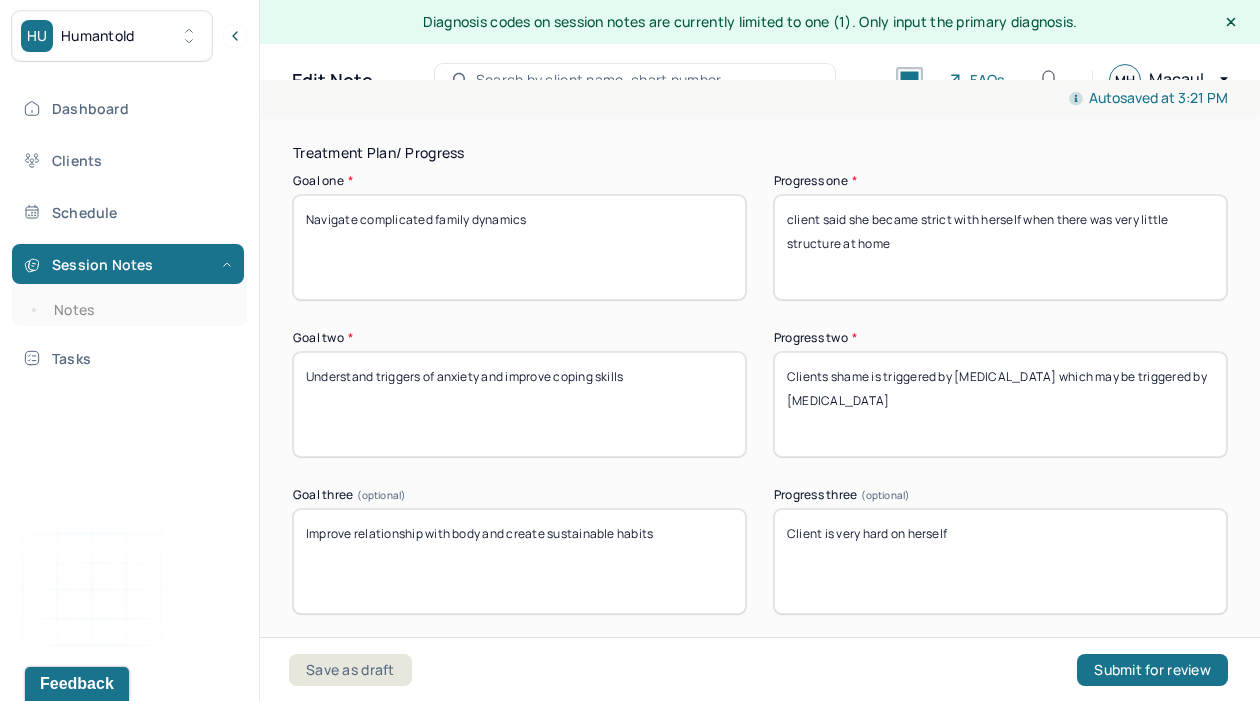 type on "Client was vulnerable" 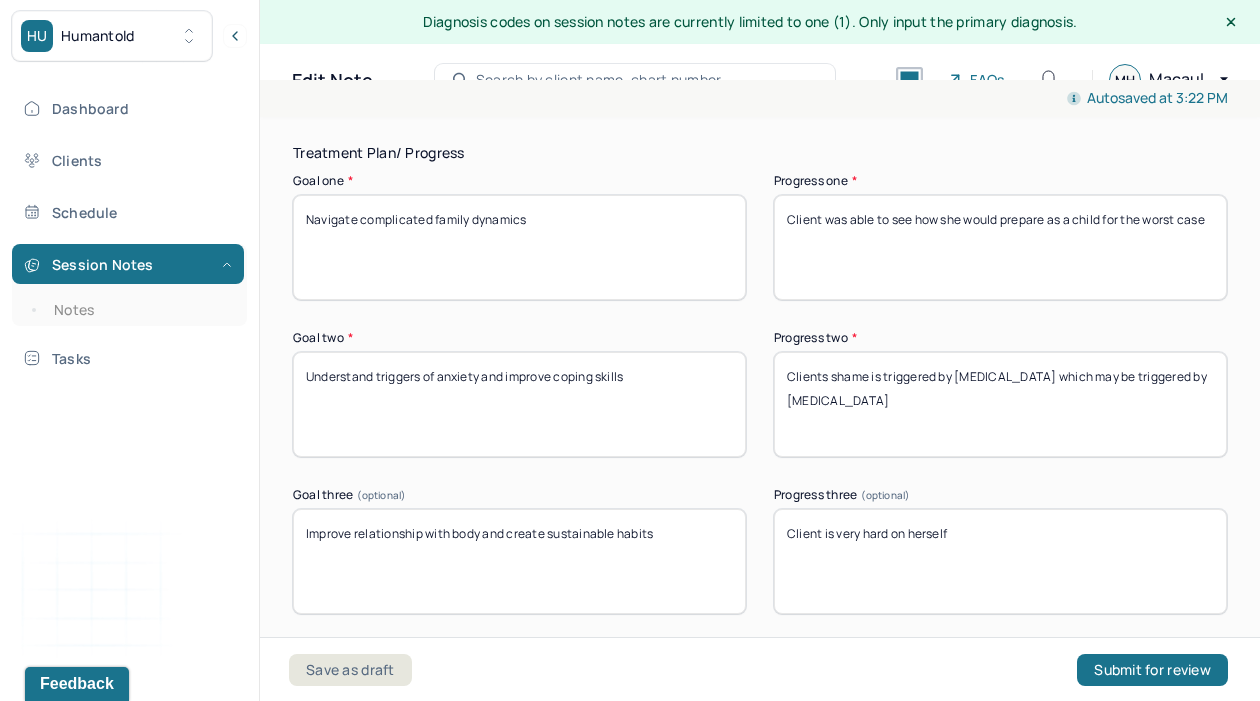 type on "Client was able to see how she would prepare as a child for the worst case" 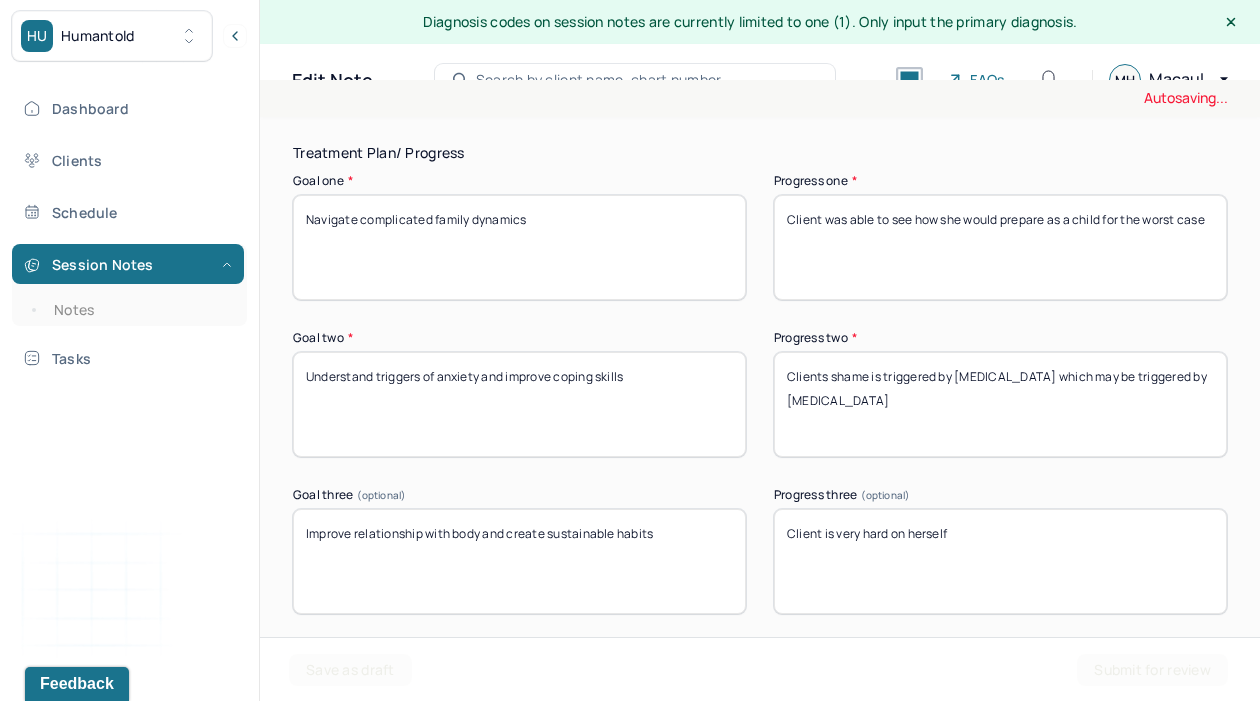 click on "Clients shame is triggered by [MEDICAL_DATA] which may be triggered by [MEDICAL_DATA]" at bounding box center [1000, 404] 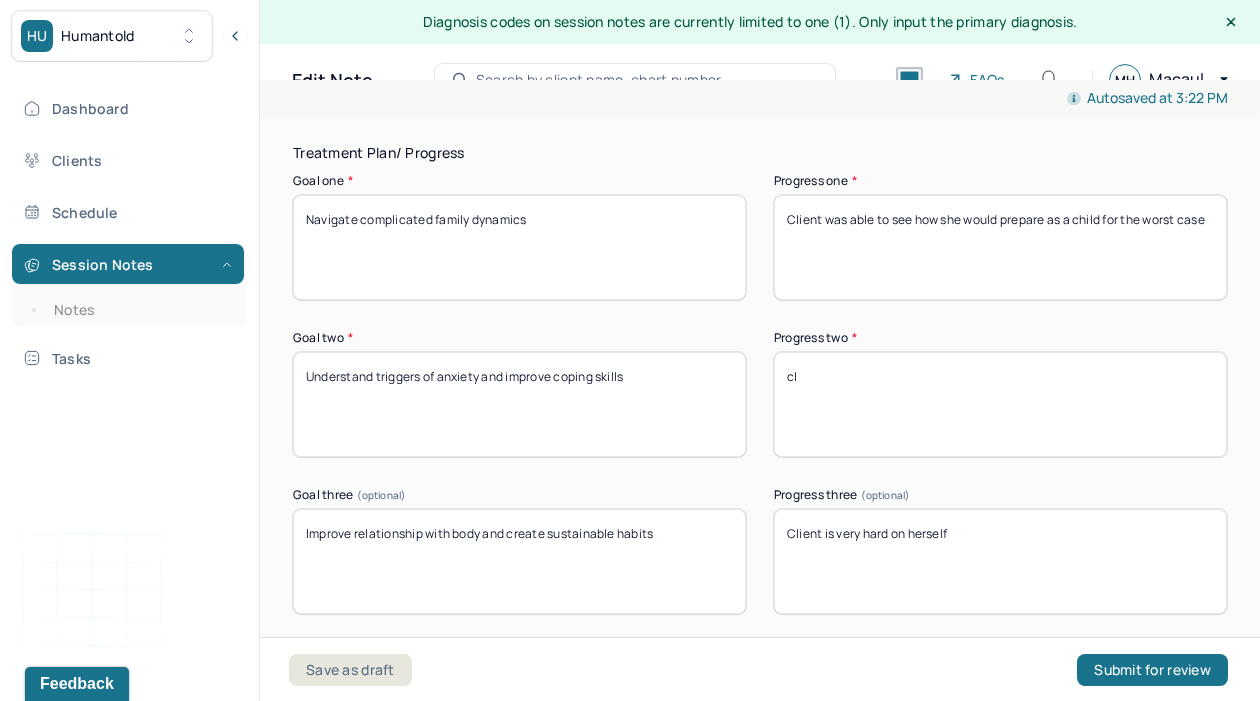 type on "c" 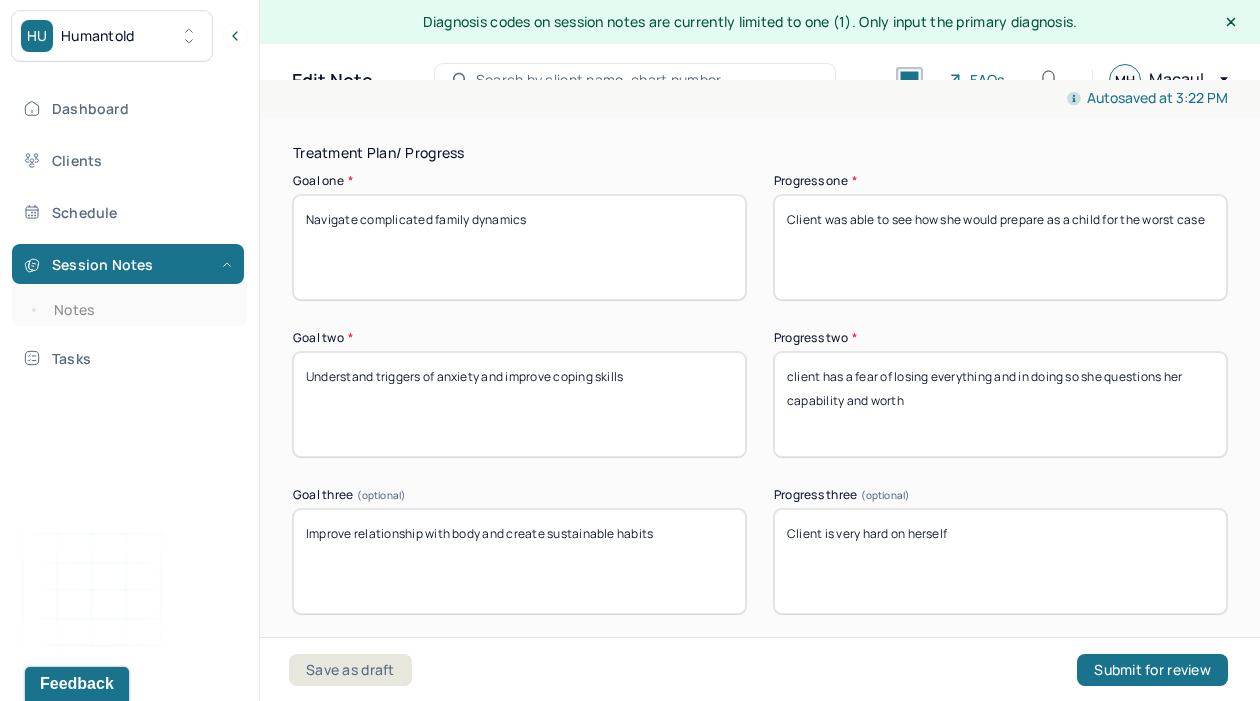 type on "client has a fear of losing everything and in doing so she questions her capability and worth" 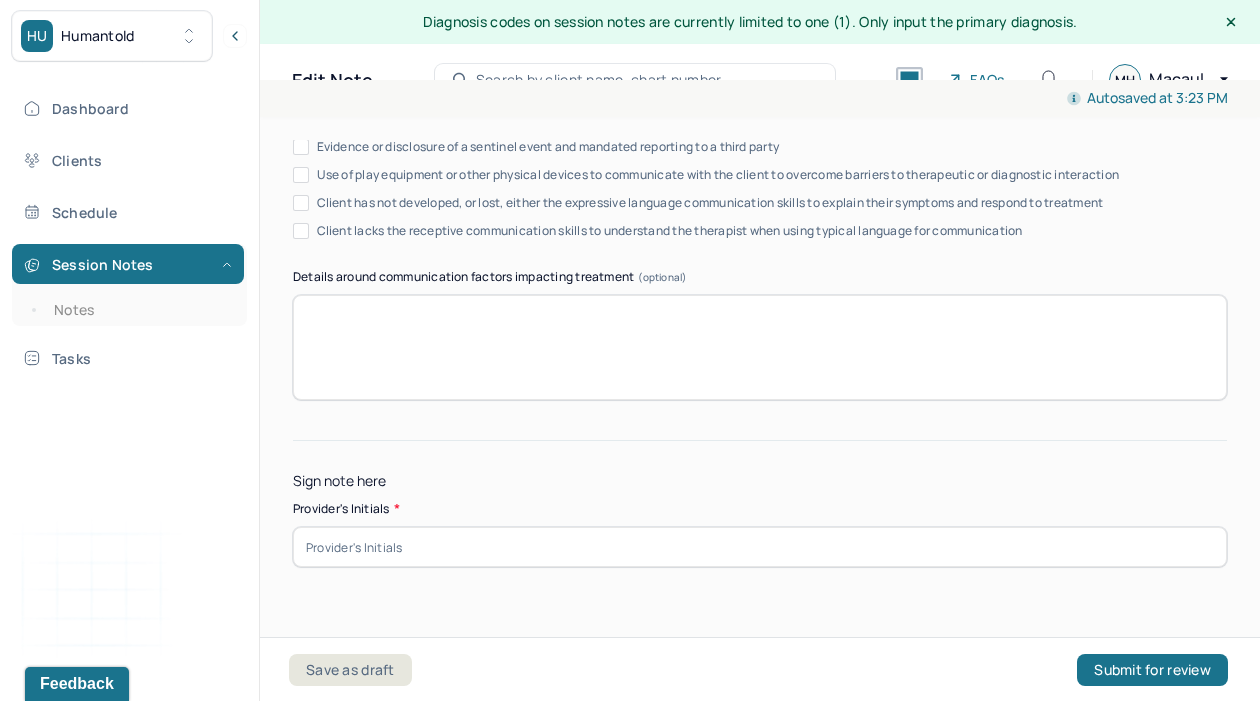 scroll, scrollTop: 4138, scrollLeft: 0, axis: vertical 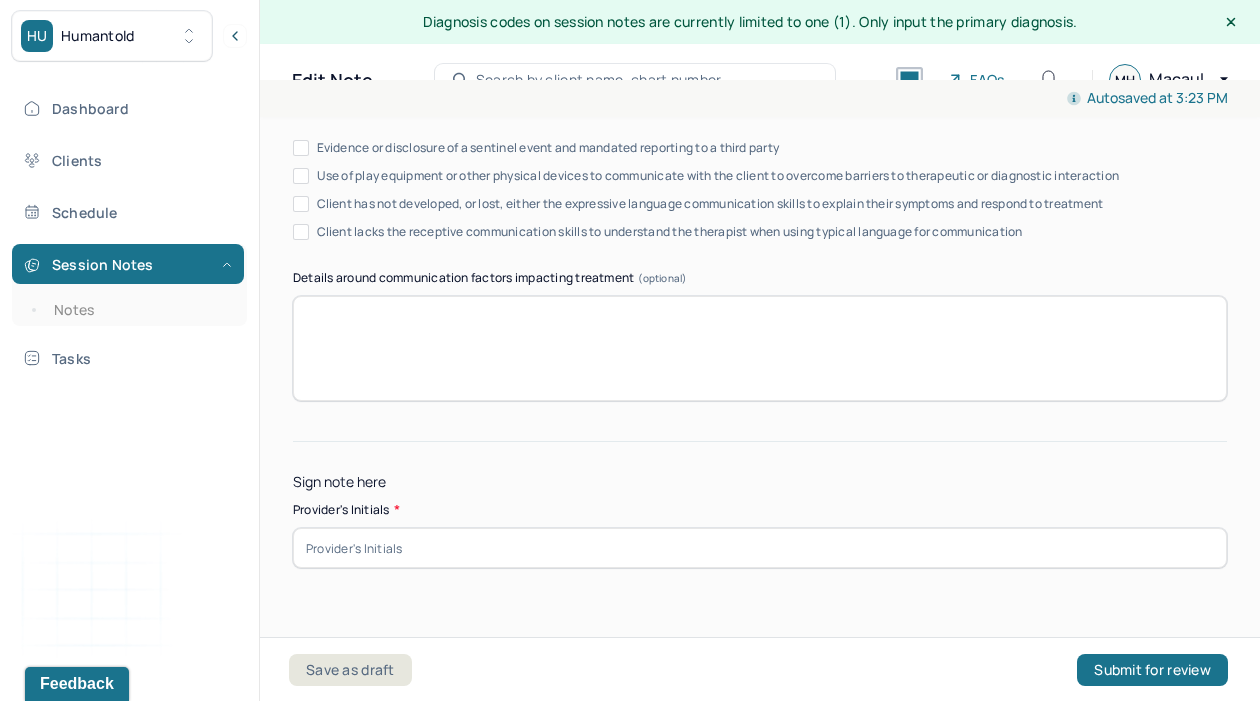 type on "Client is working on [MEDICAL_DATA] practices around [MEDICAL_DATA]" 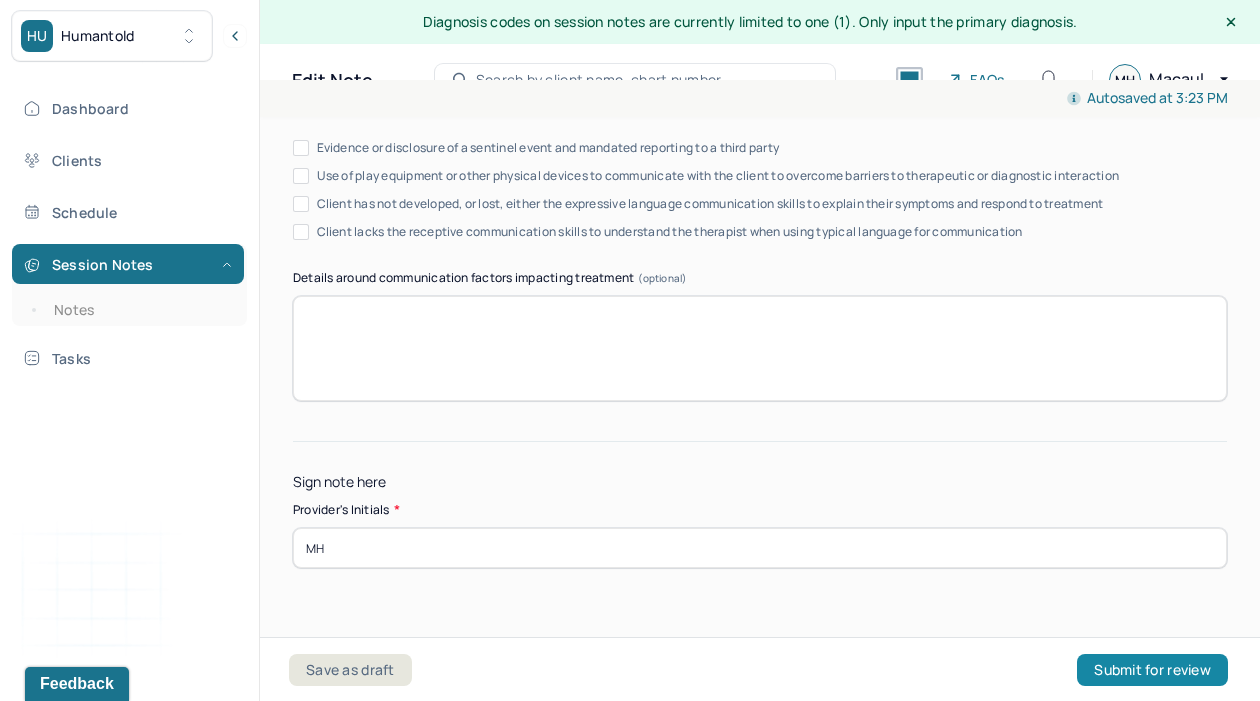 type on "MH" 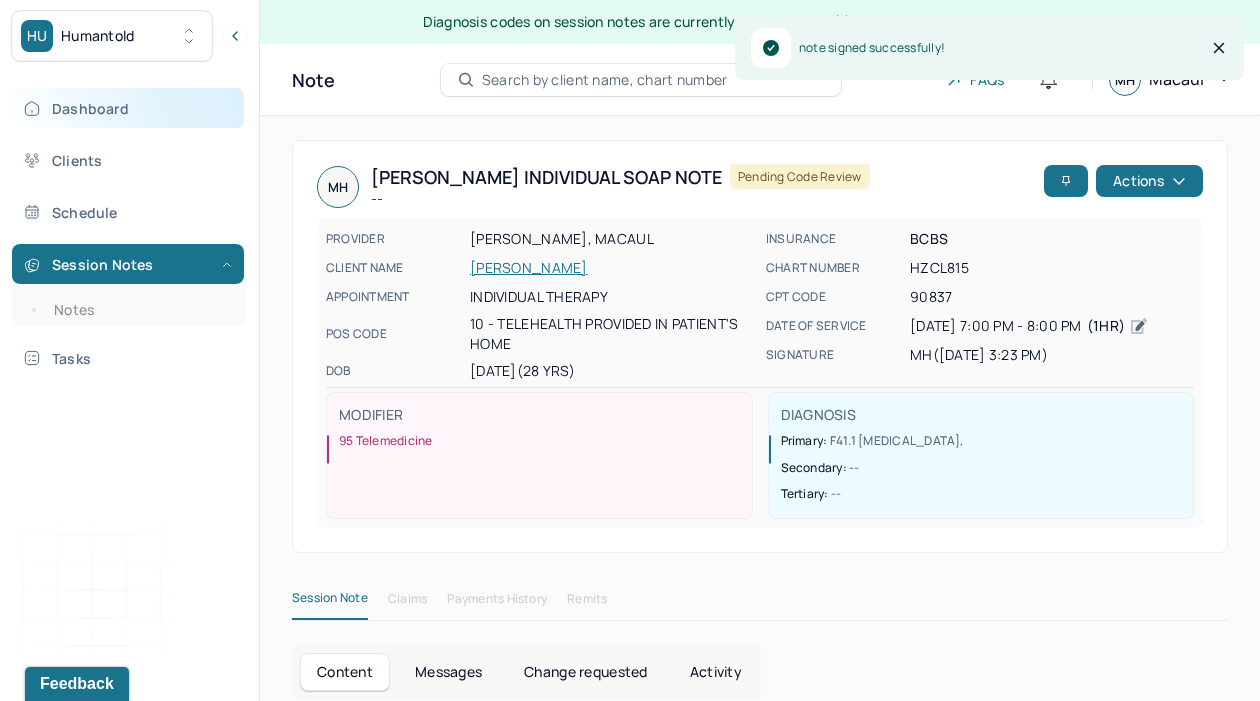 click on "Dashboard" at bounding box center (128, 108) 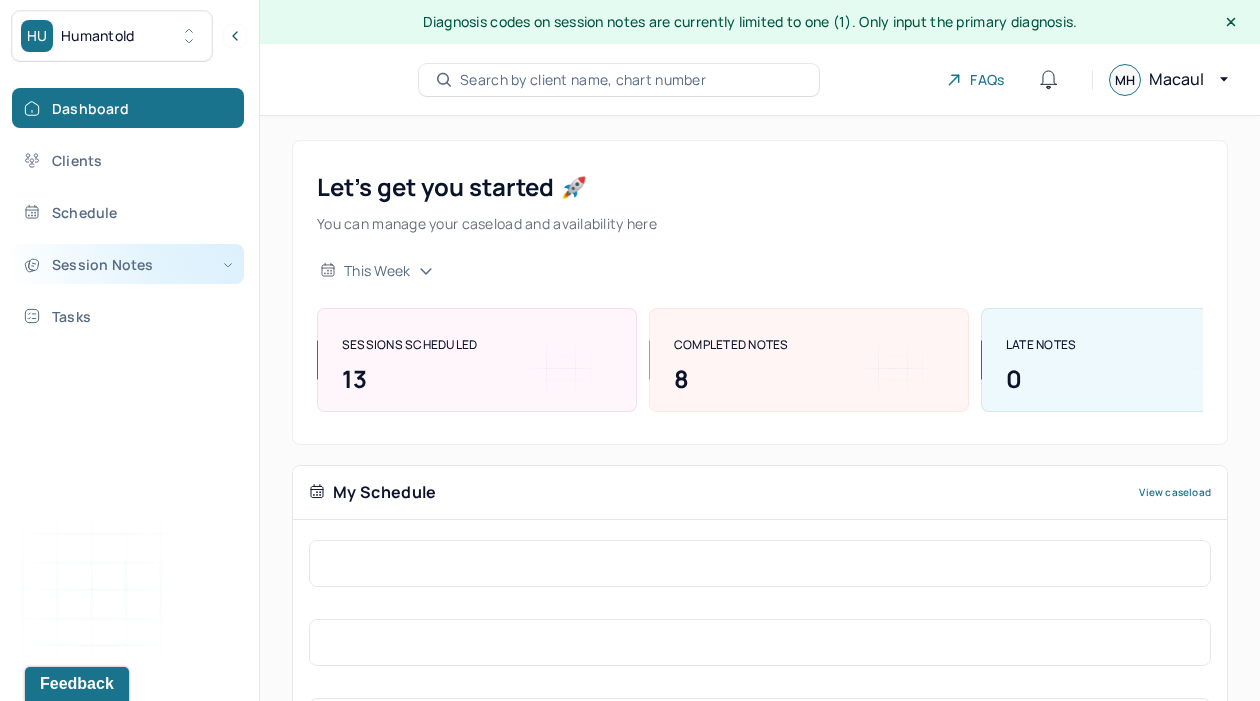 click on "Session Notes" at bounding box center (128, 264) 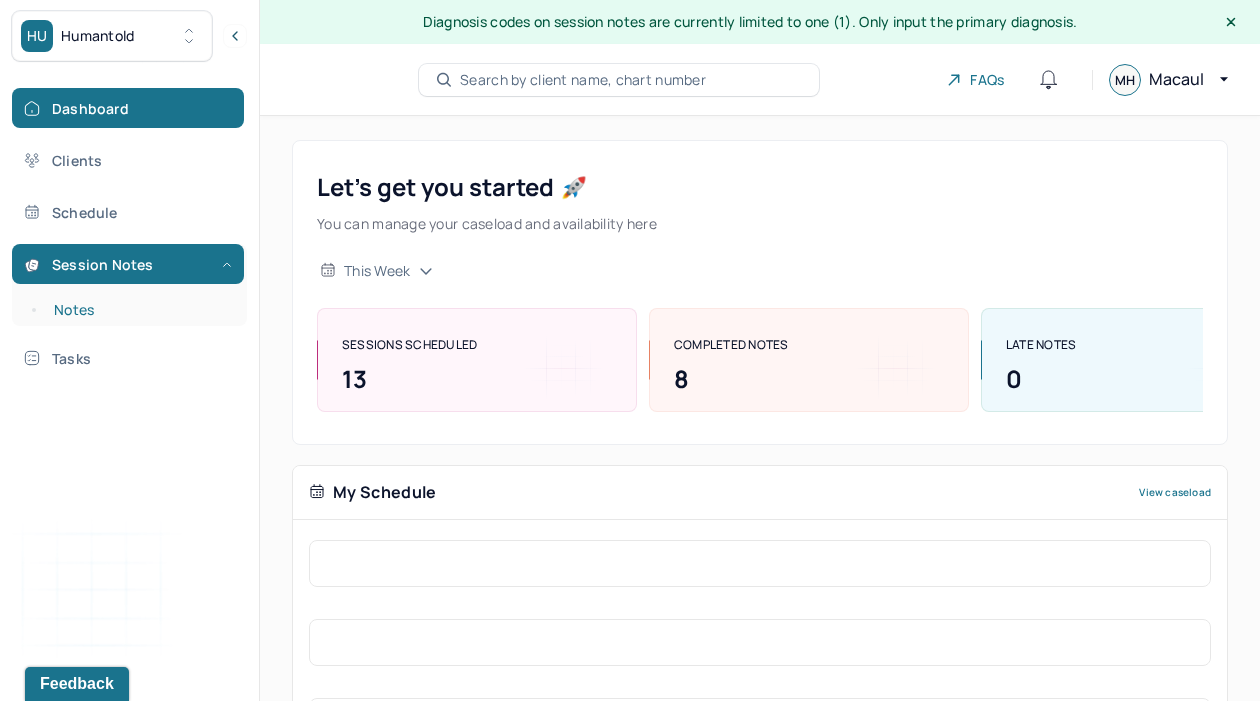 click on "Notes" at bounding box center (139, 310) 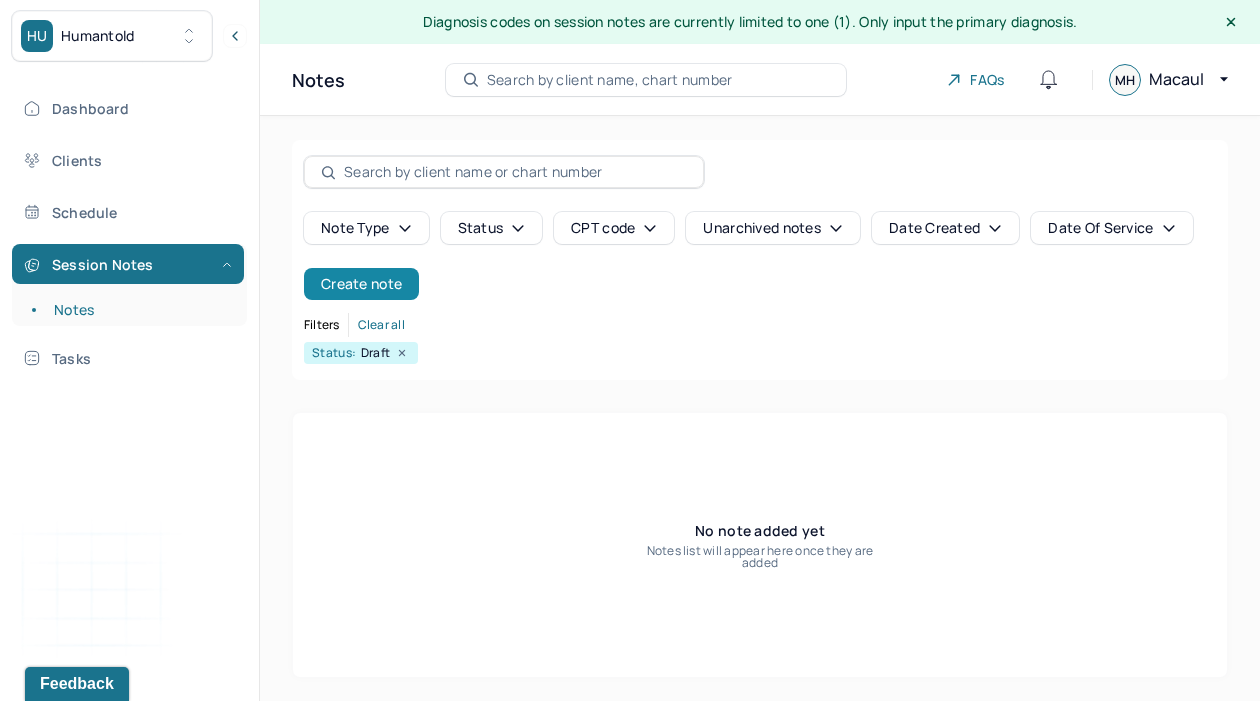 click on "Create note" at bounding box center [361, 284] 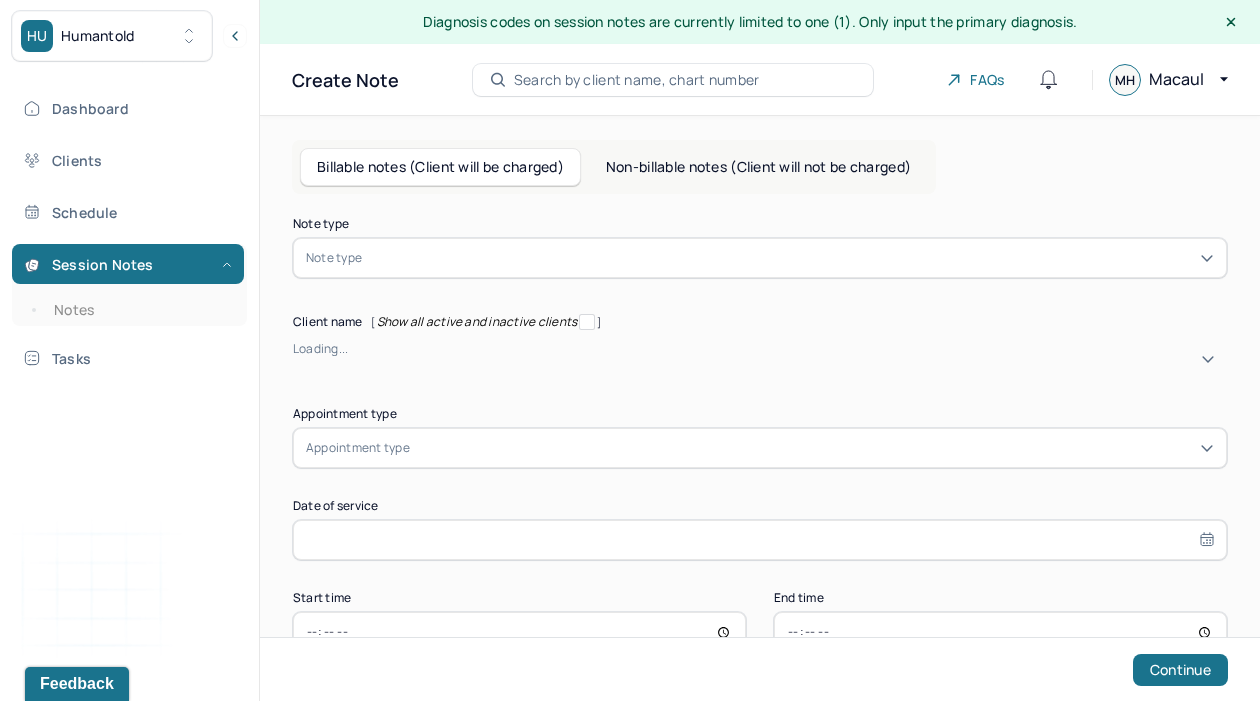 click at bounding box center (790, 258) 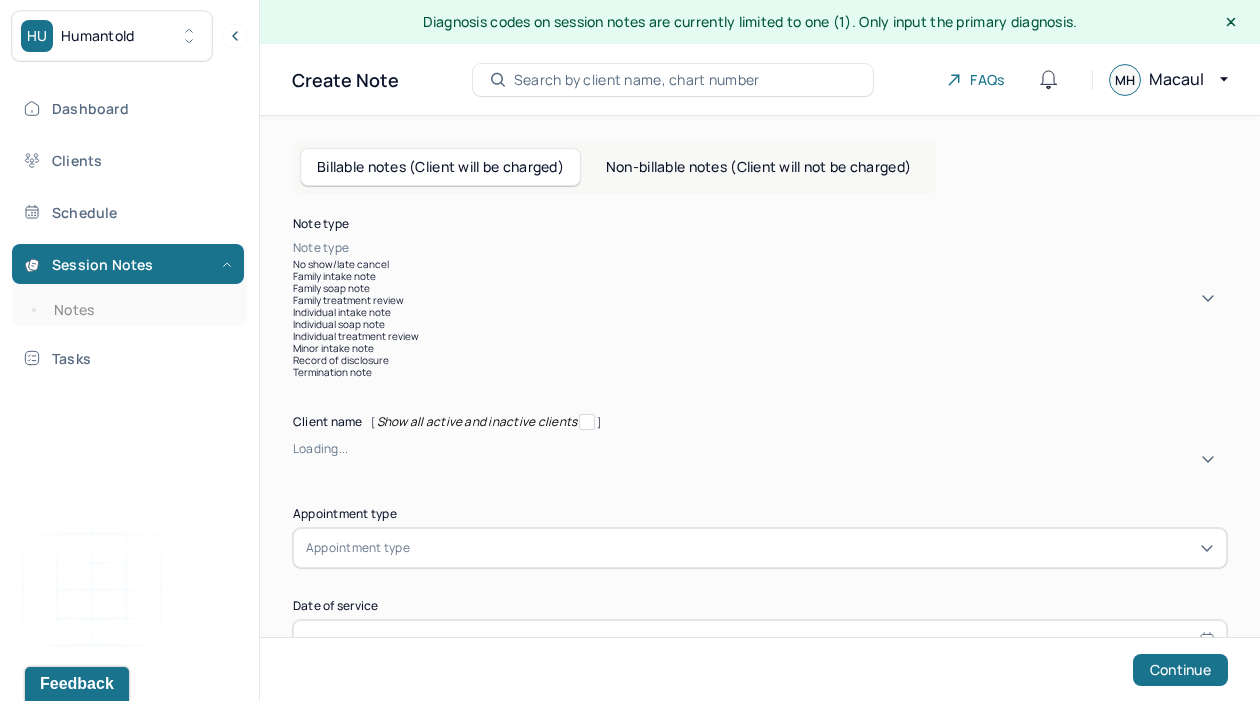 click on "Individual soap note" at bounding box center [760, 324] 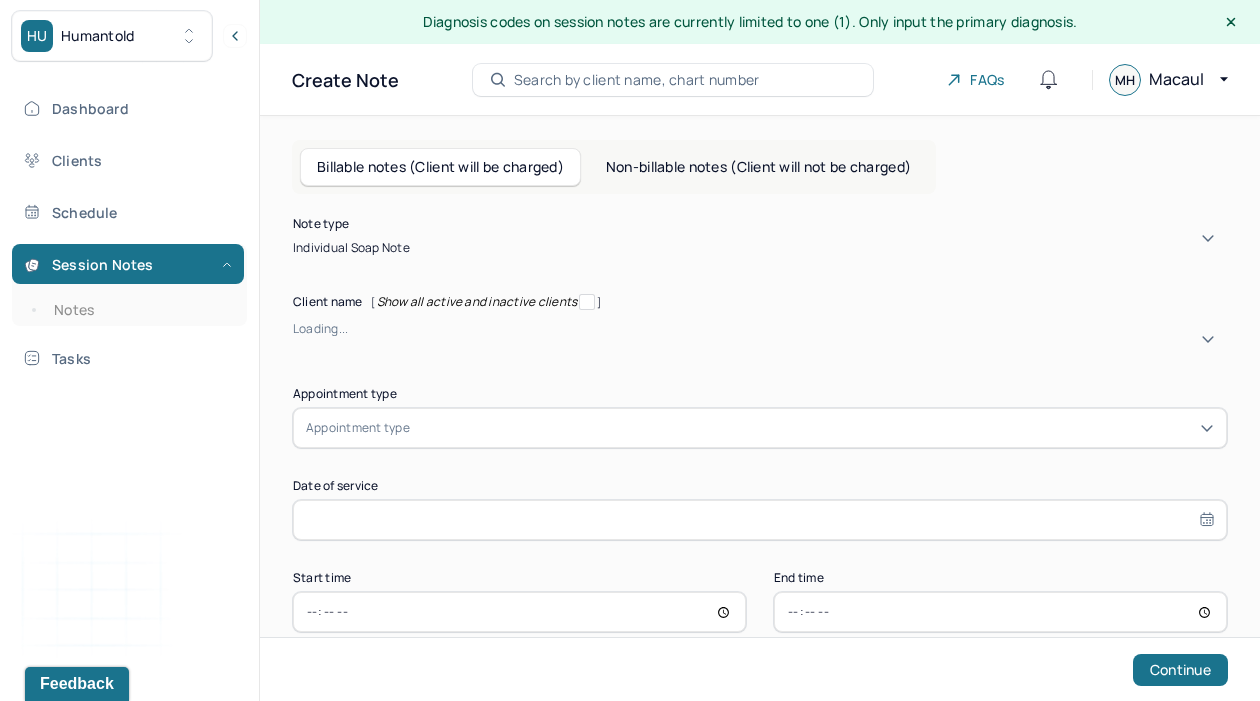 click at bounding box center [296, 346] 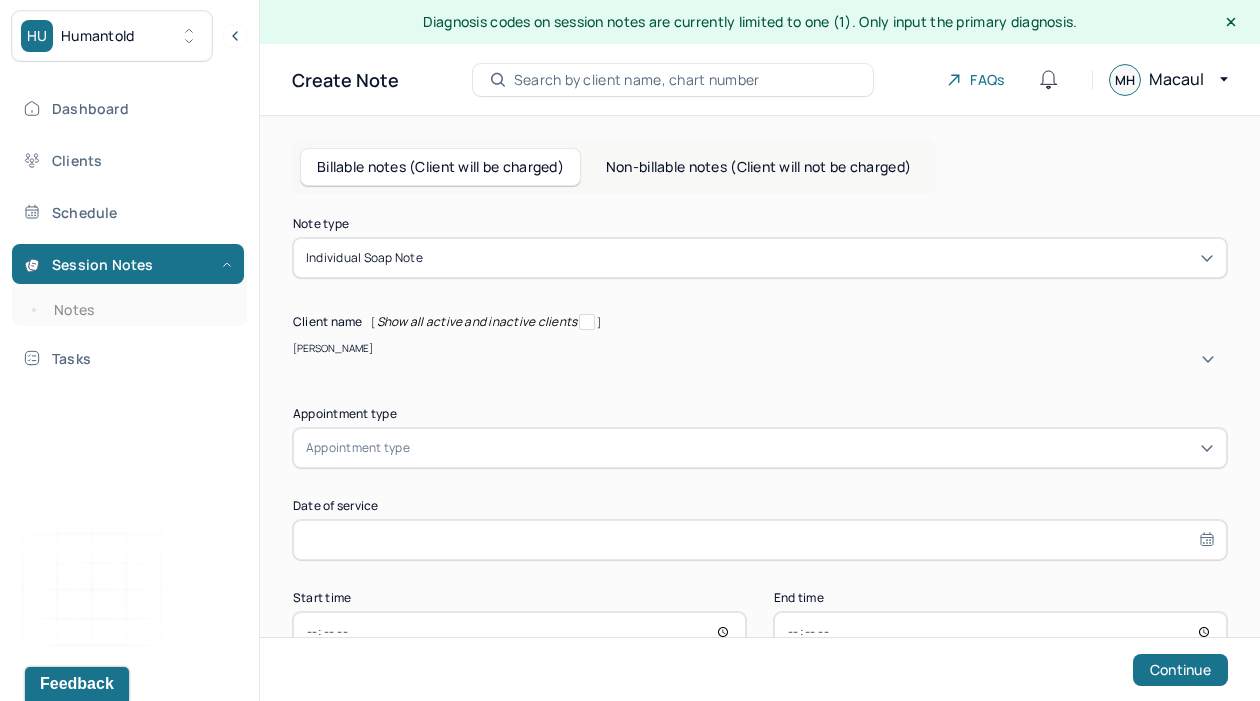 type on "eliz" 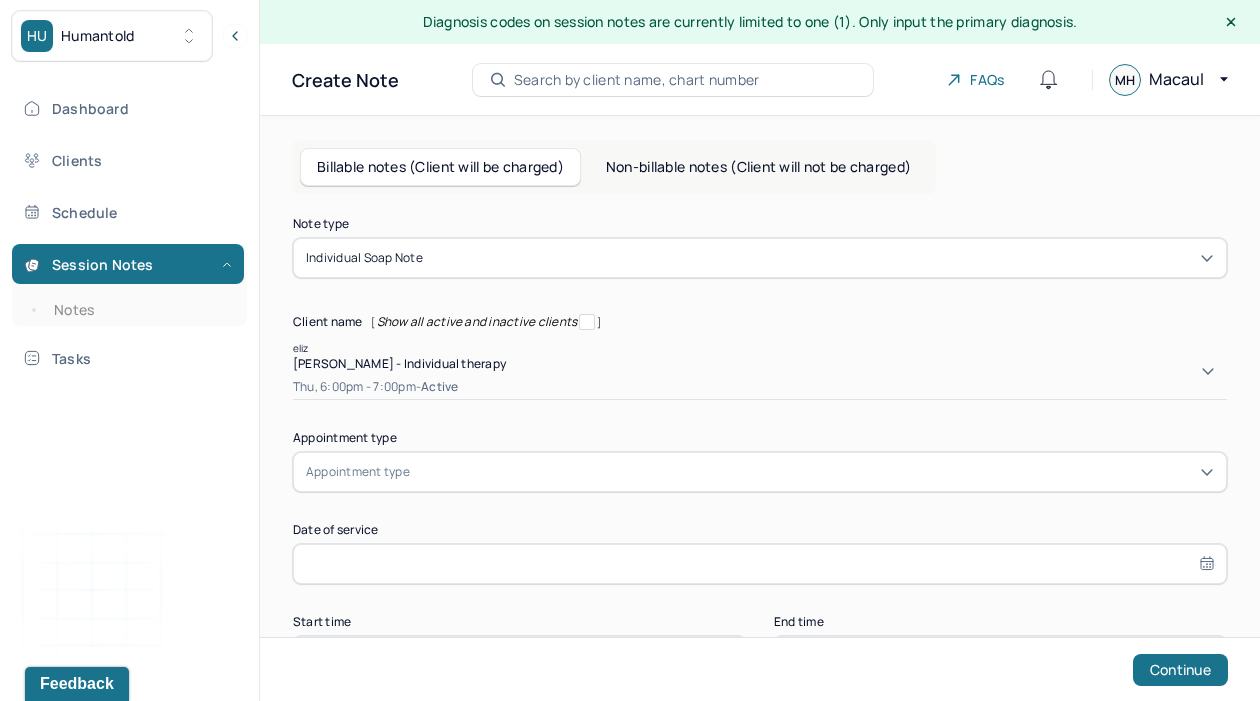 click on "Thu, 6:00pm - 7:00pm  -  active" at bounding box center (760, 387) 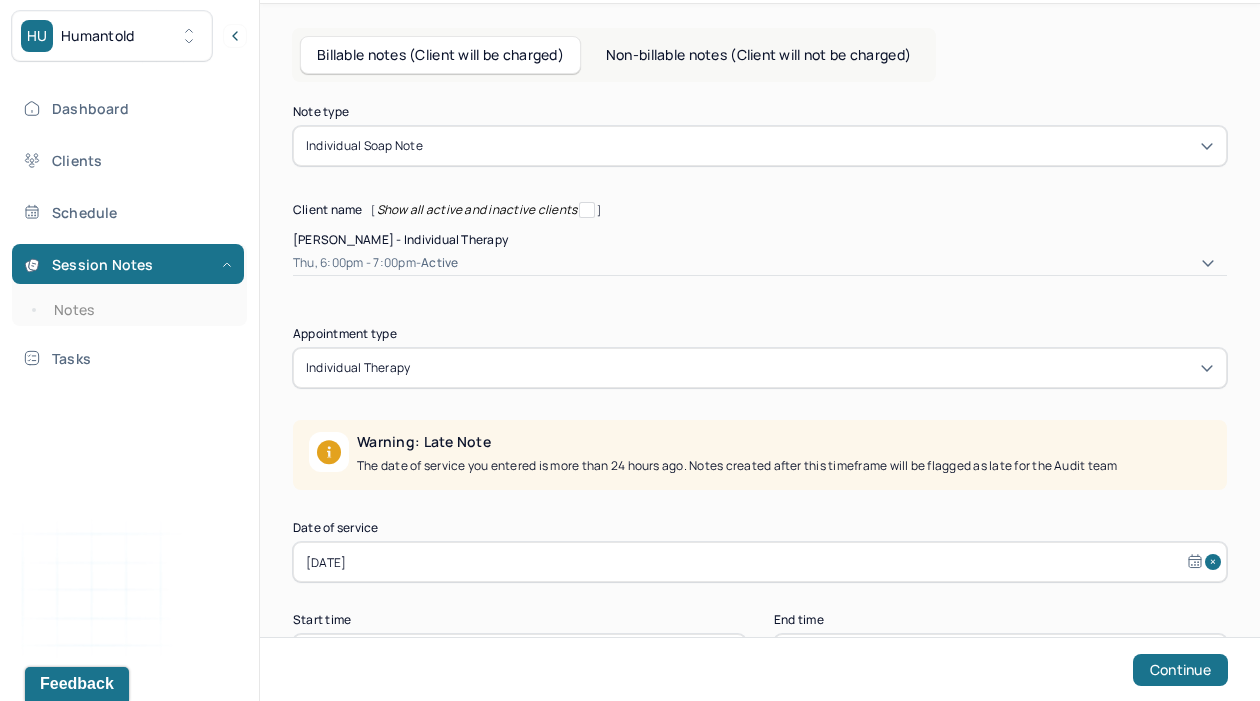 scroll, scrollTop: 162, scrollLeft: 0, axis: vertical 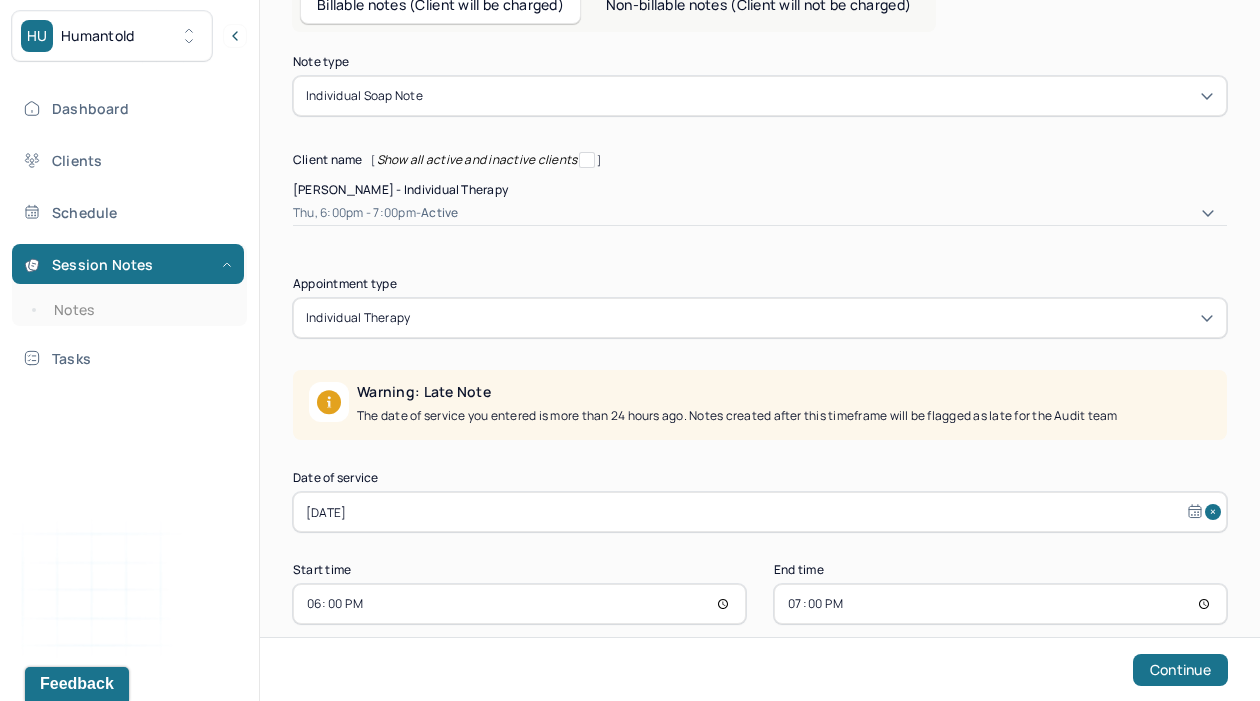 click on "[DATE]" at bounding box center (760, 512) 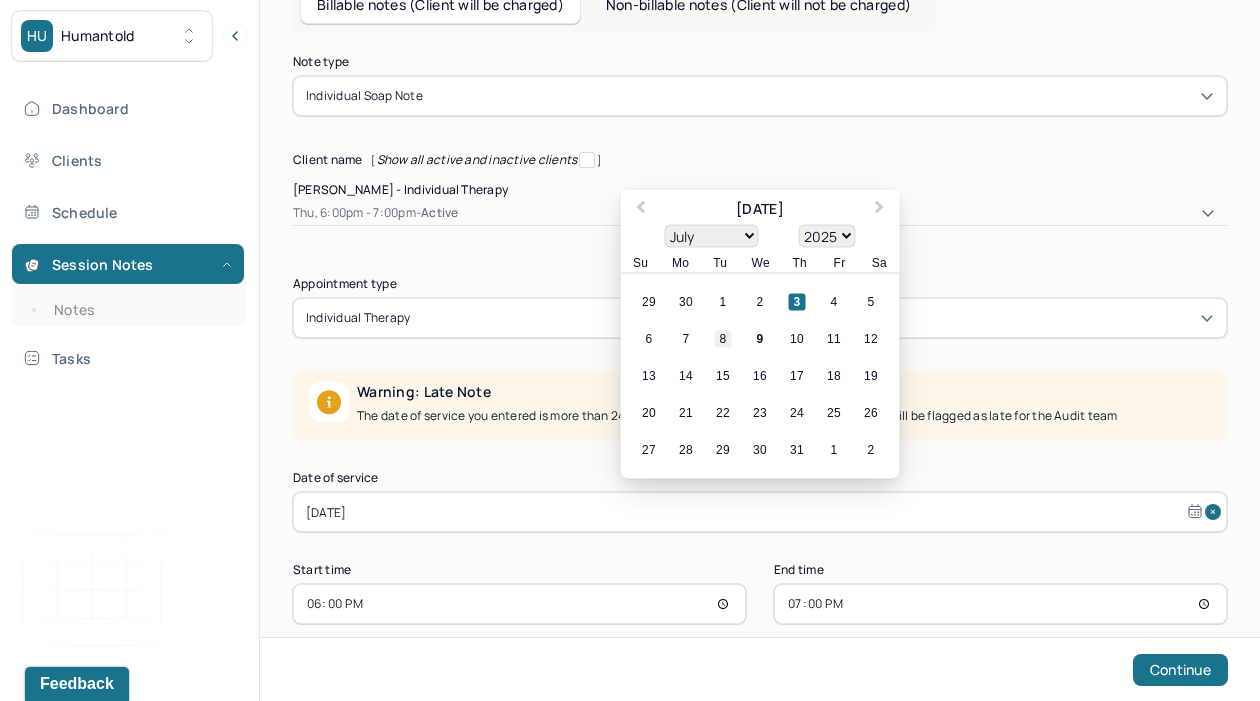 click on "8" at bounding box center [723, 339] 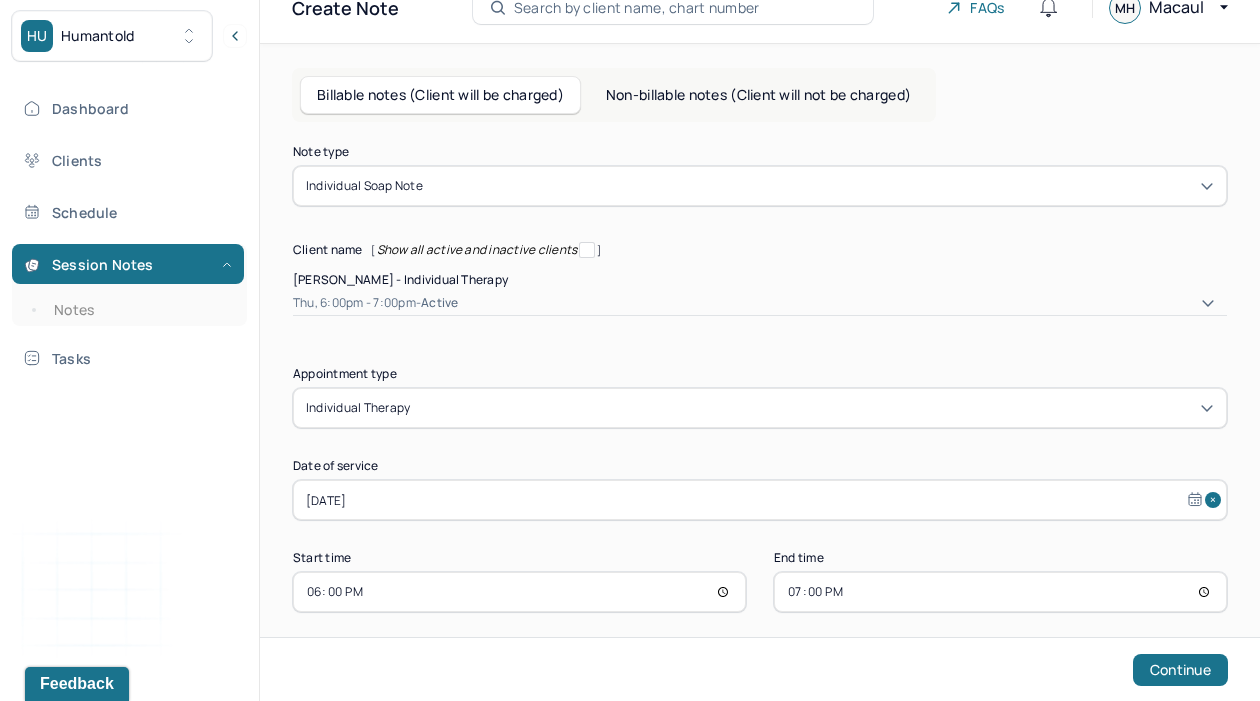 scroll, scrollTop: 71, scrollLeft: 0, axis: vertical 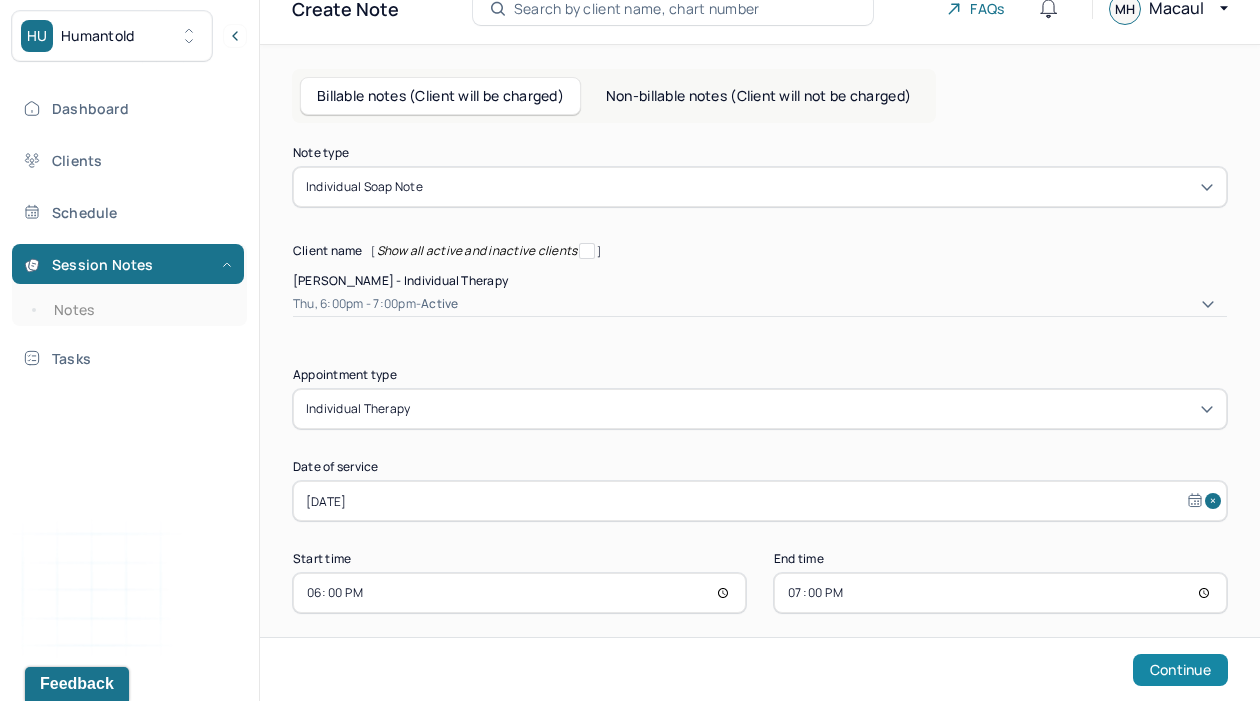 click on "Continue" at bounding box center [1180, 670] 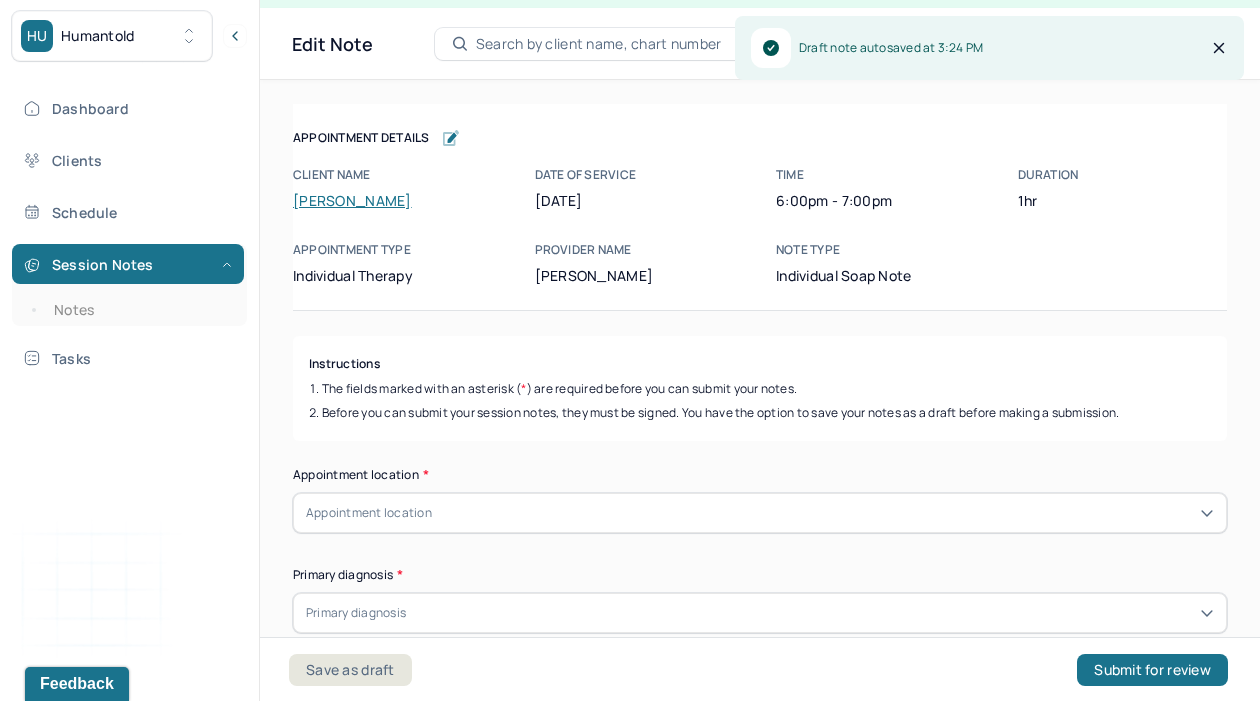 scroll, scrollTop: 36, scrollLeft: 0, axis: vertical 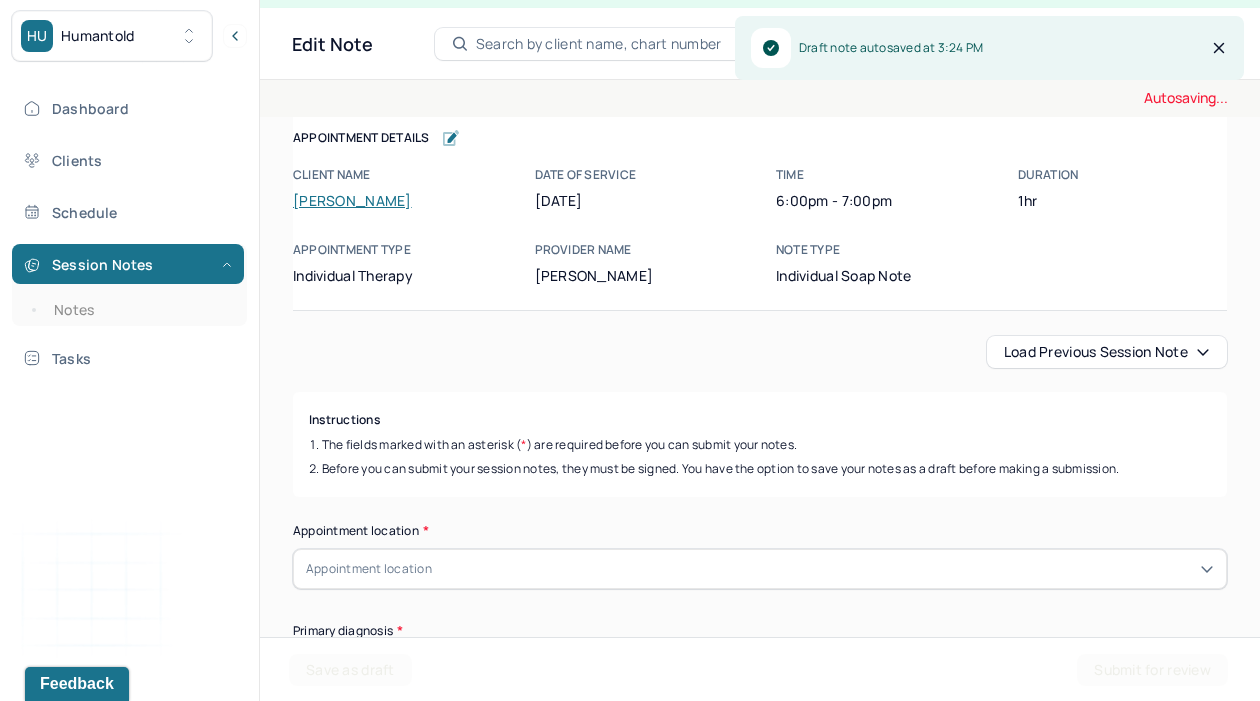 click on "Load previous session note" at bounding box center (1107, 352) 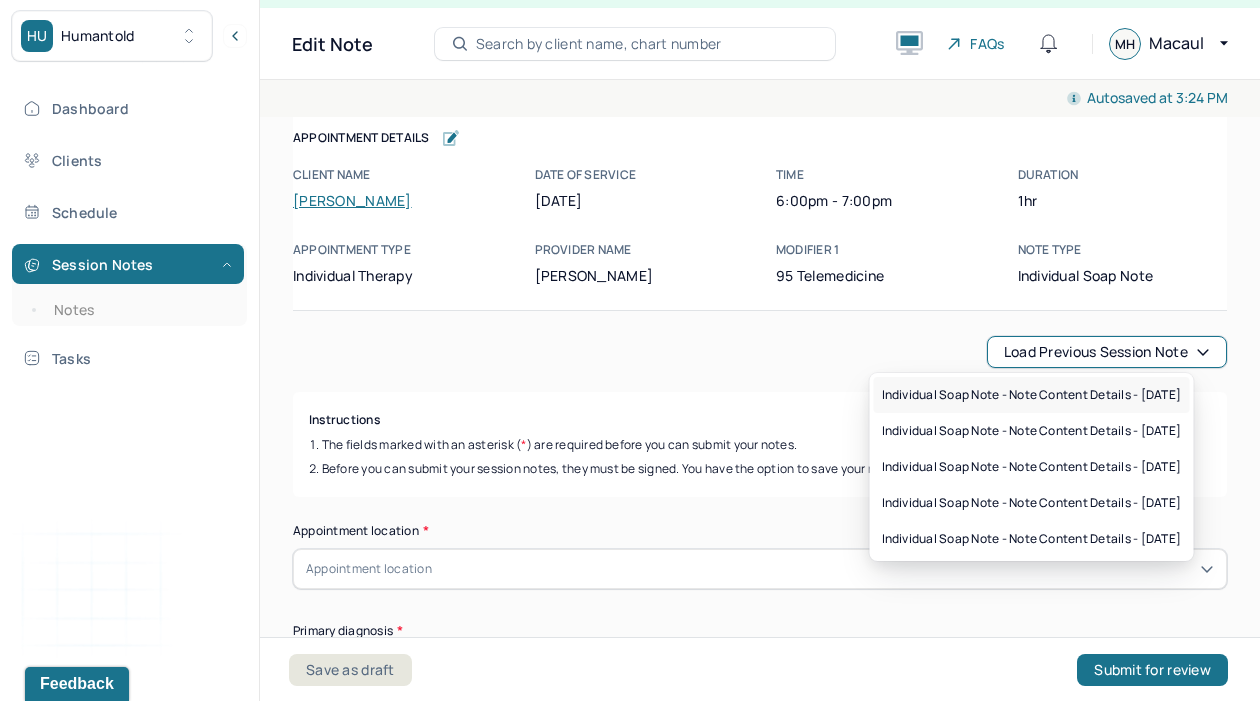 click on "Individual soap note   - Note content Details -   [DATE]" at bounding box center [1032, 395] 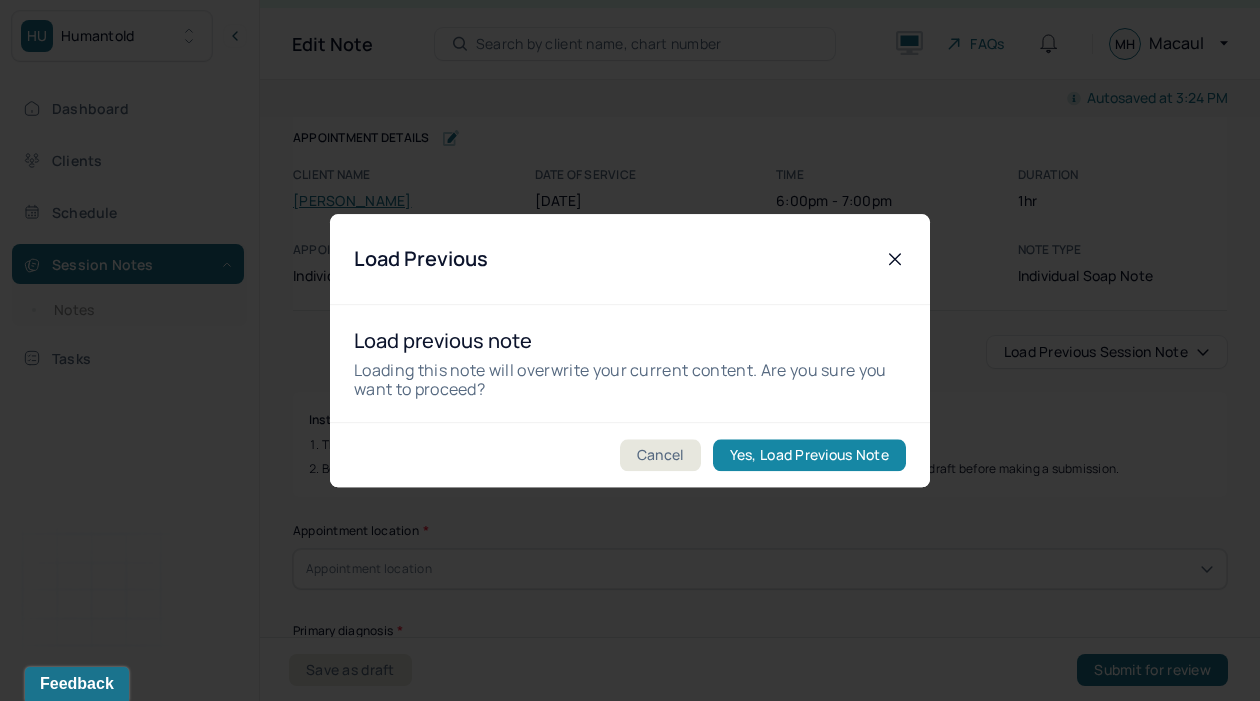 click on "Yes, Load Previous Note" at bounding box center (809, 455) 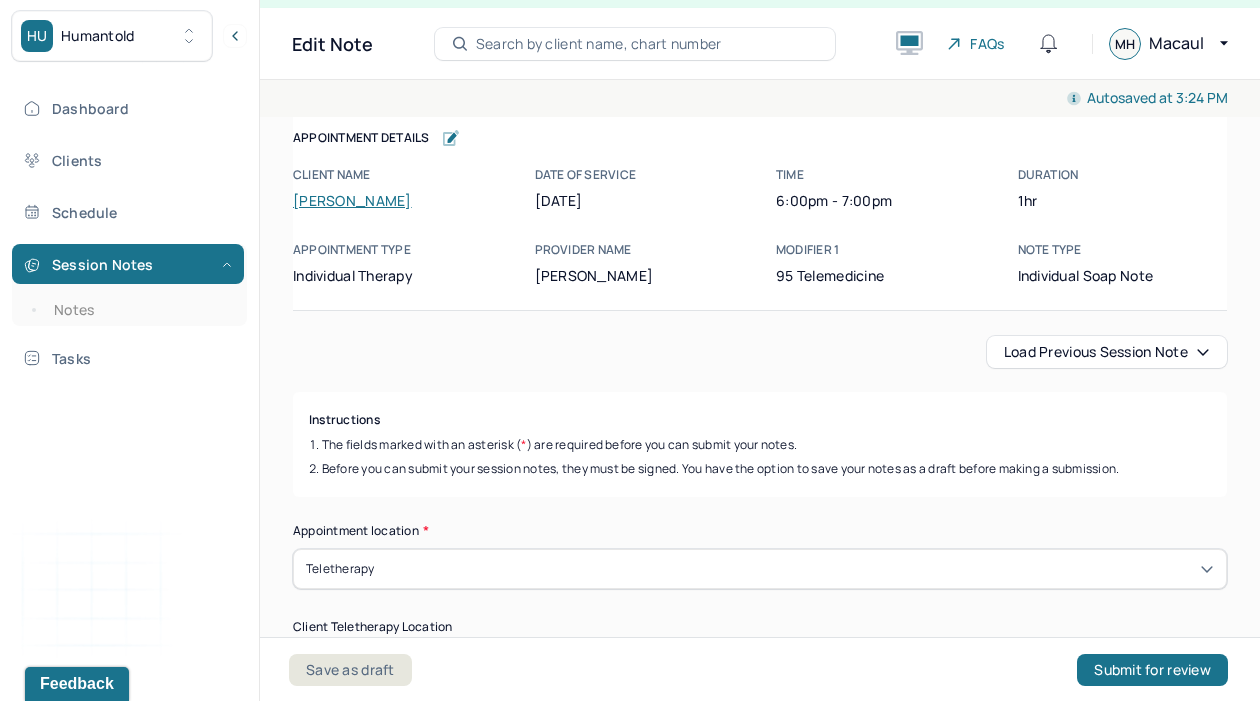 scroll, scrollTop: 36, scrollLeft: 0, axis: vertical 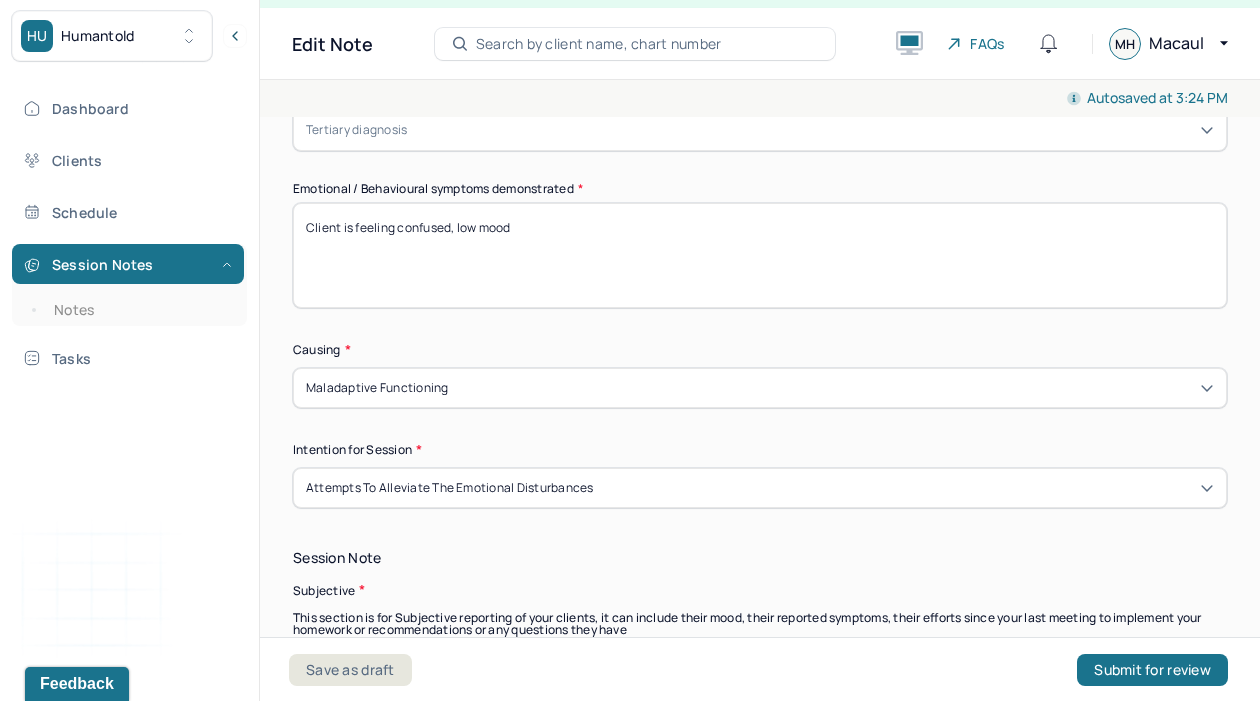 click on "Client is feeling confused, low mood" at bounding box center (760, 255) 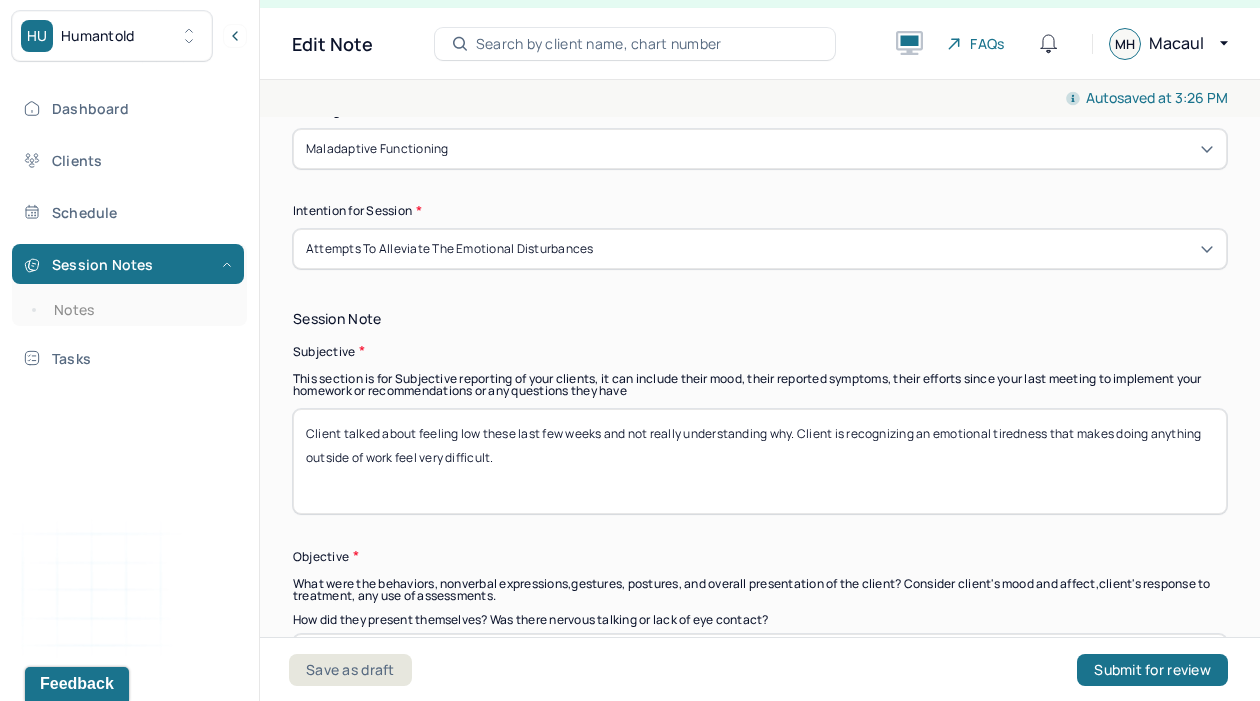 scroll, scrollTop: 1290, scrollLeft: 0, axis: vertical 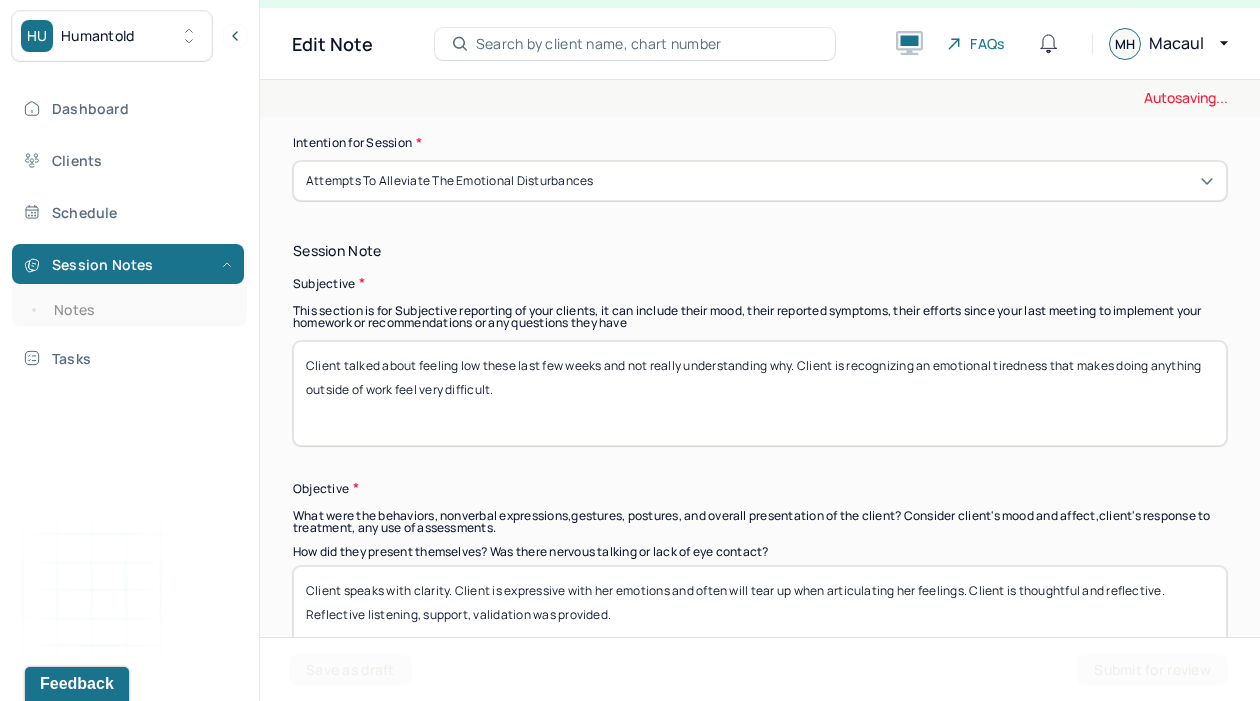 type on "Client is feeling worthless, small" 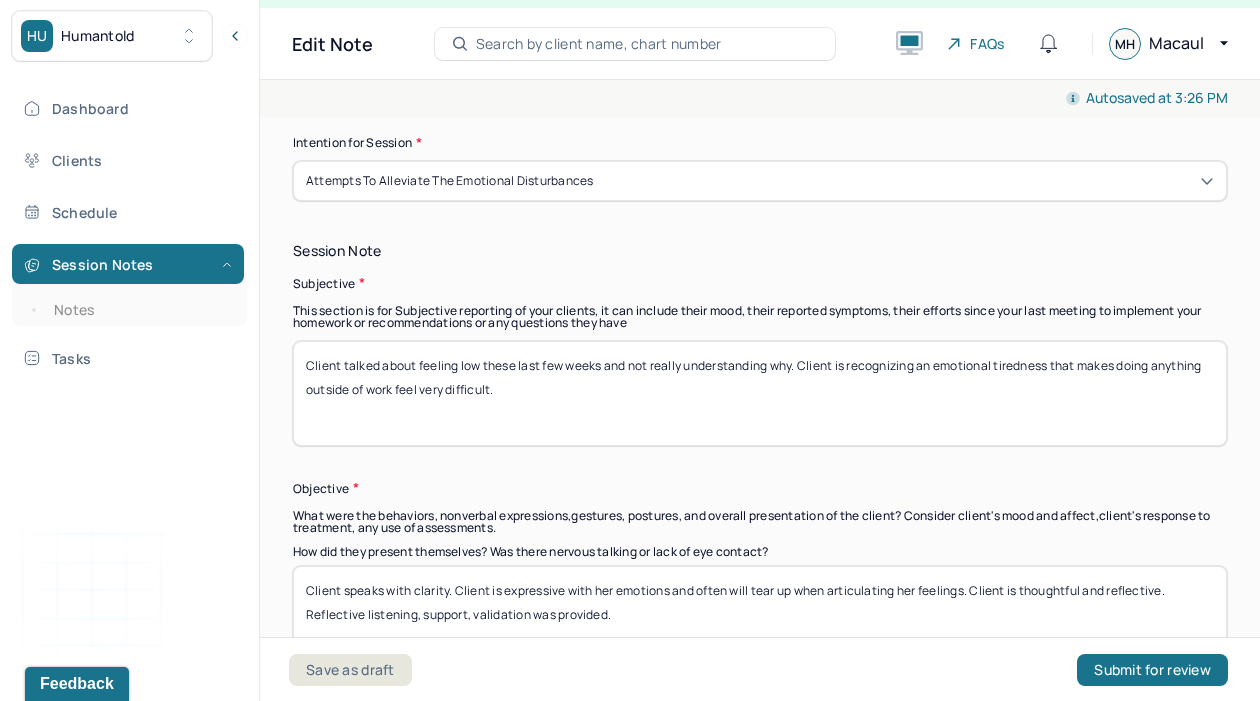 click on "Client talked about feeling low these last few weeks and not really understanding why. Client is recognizing an emotional tiredness that makes doing anything outside of work feel very difficult." at bounding box center [760, 393] 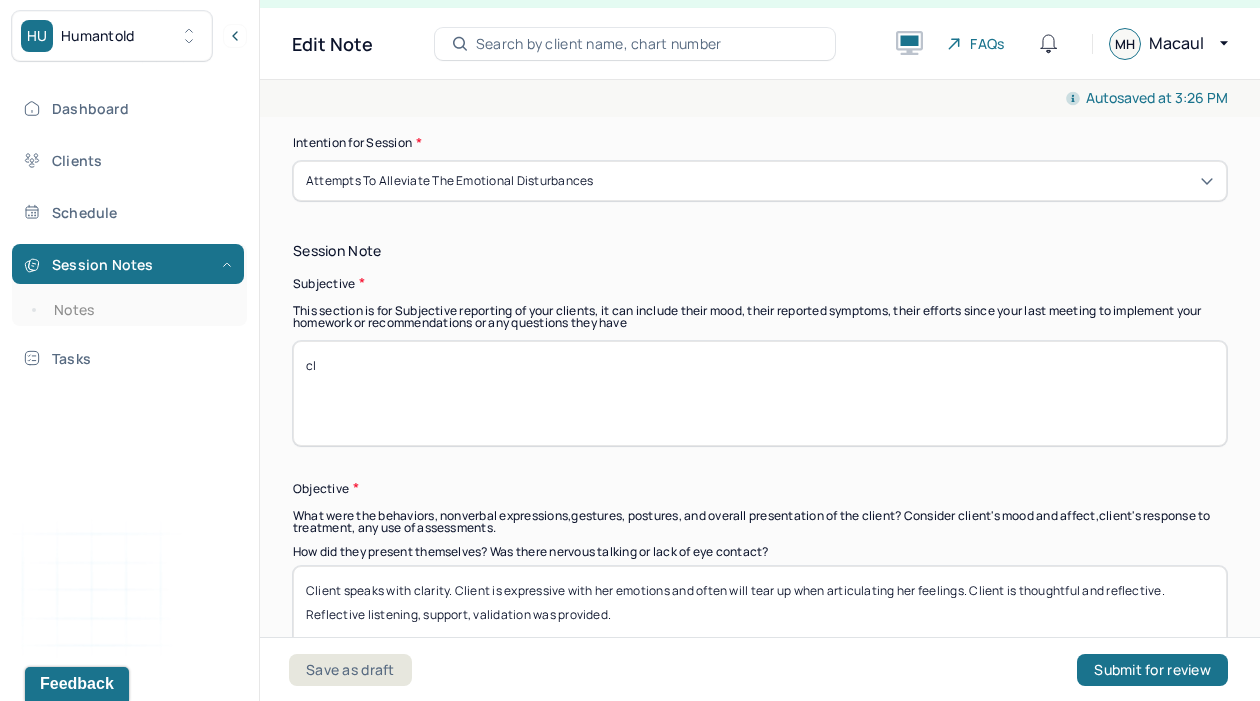 type on "c" 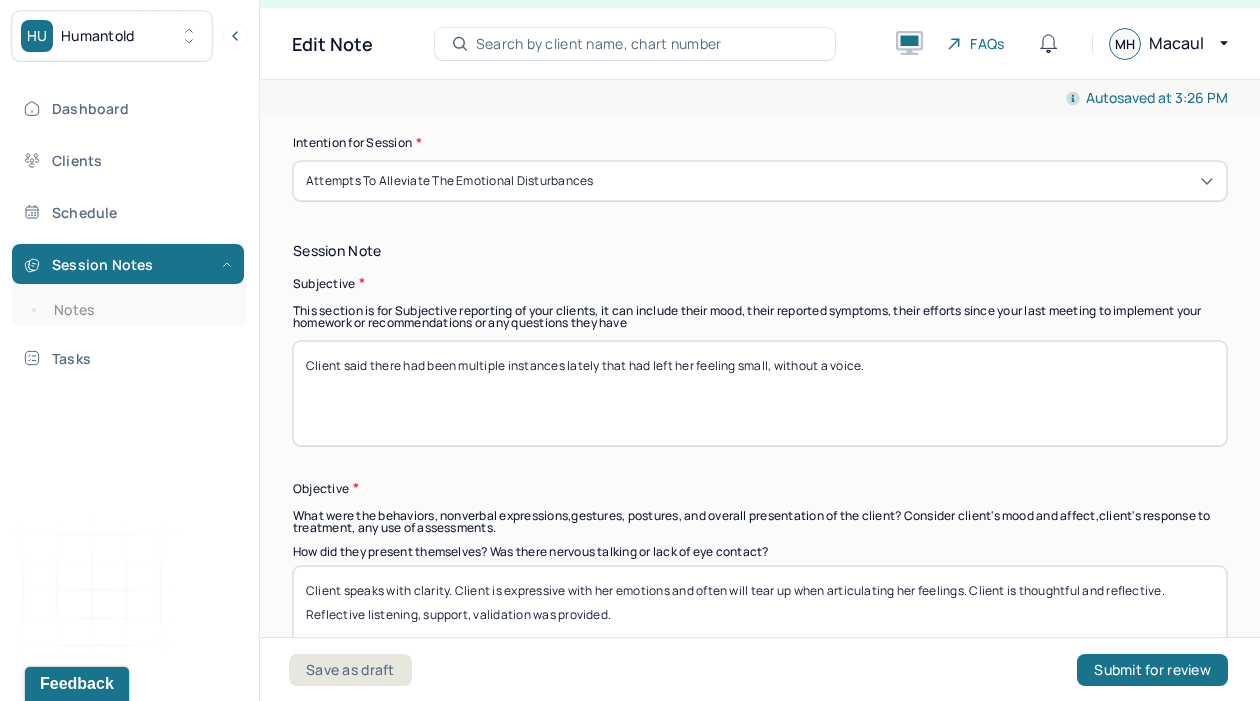 click on "Client said there had been multiple instances lately that had left her feeling small, without a voice." at bounding box center (760, 393) 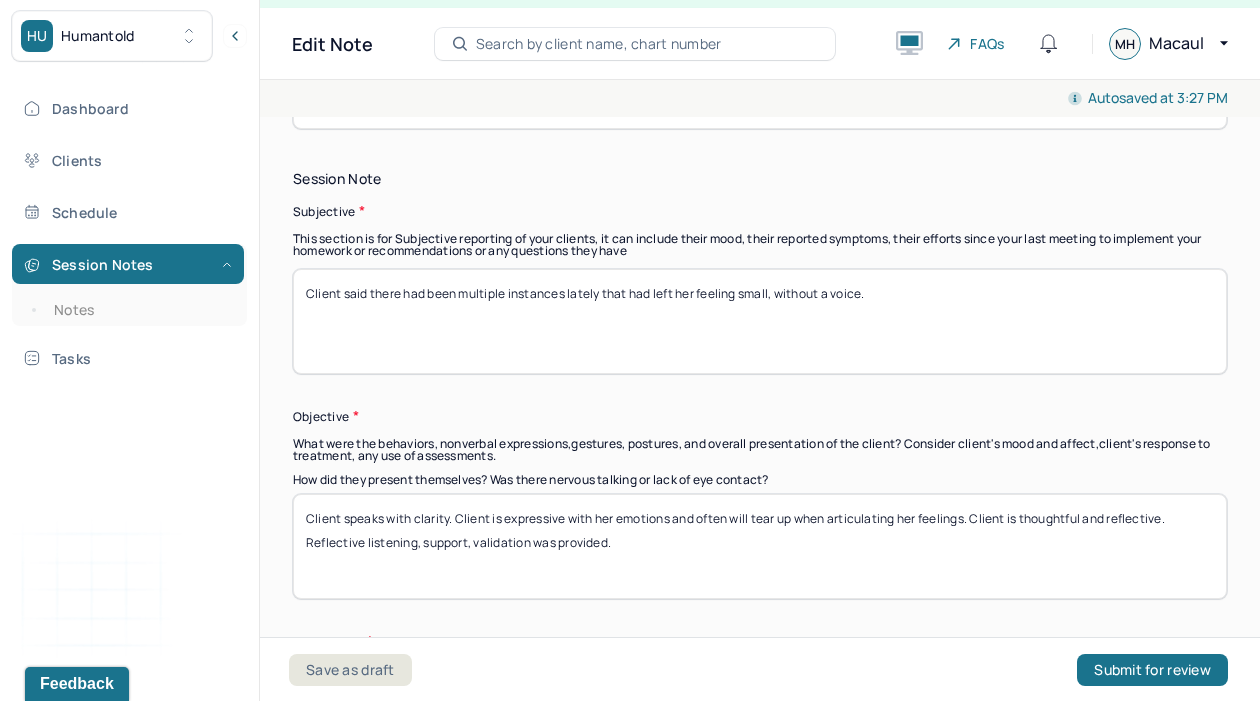 scroll, scrollTop: 1365, scrollLeft: 0, axis: vertical 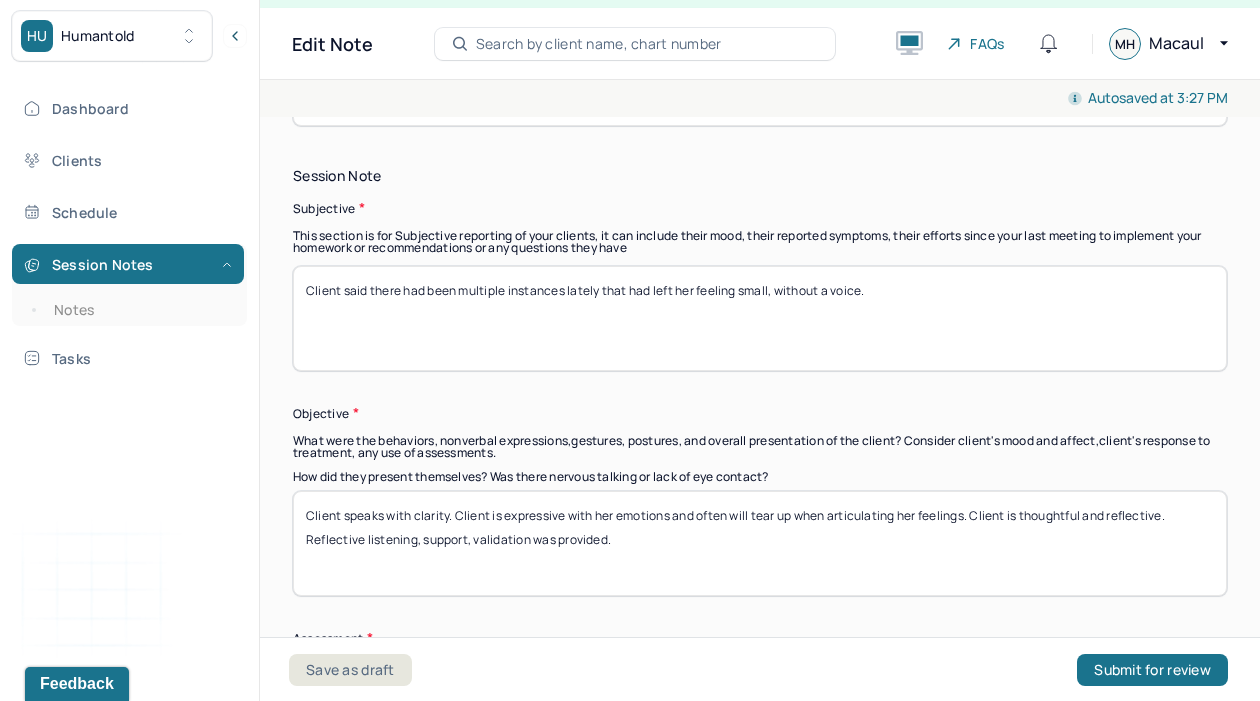 click on "Client said there had been multiple instances lately that had left her feeling small, without a voice." at bounding box center [760, 318] 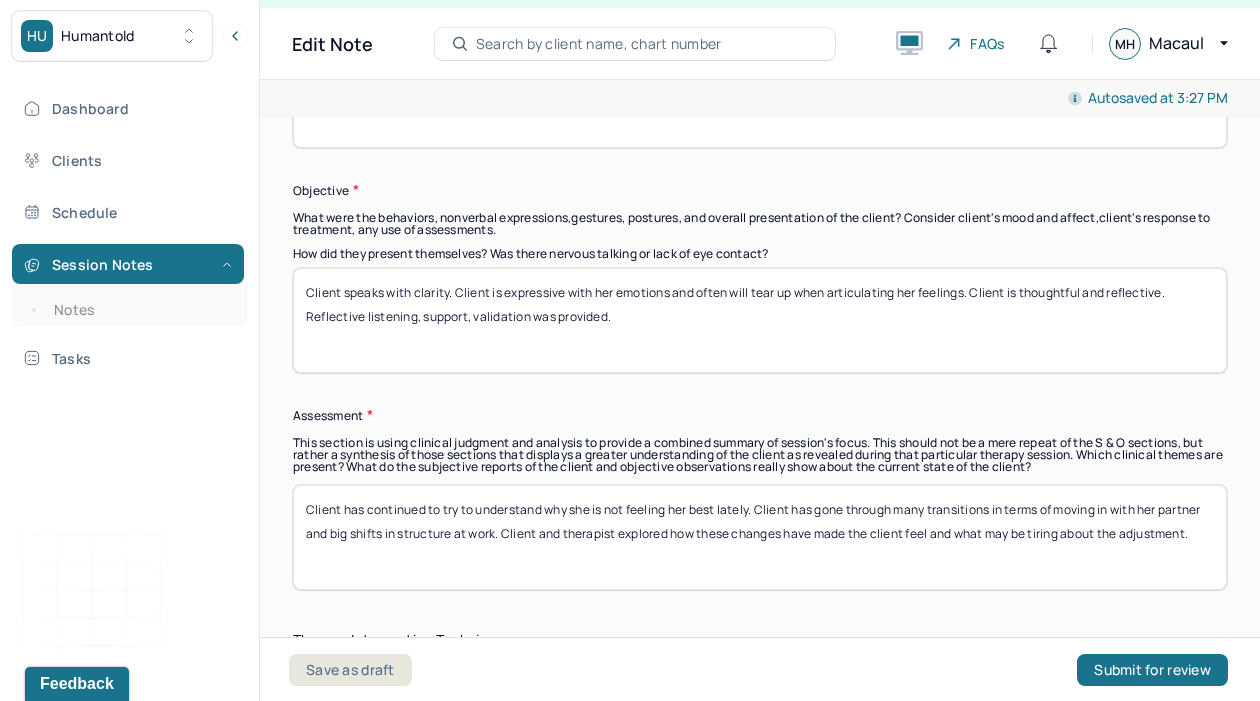 scroll, scrollTop: 1589, scrollLeft: 0, axis: vertical 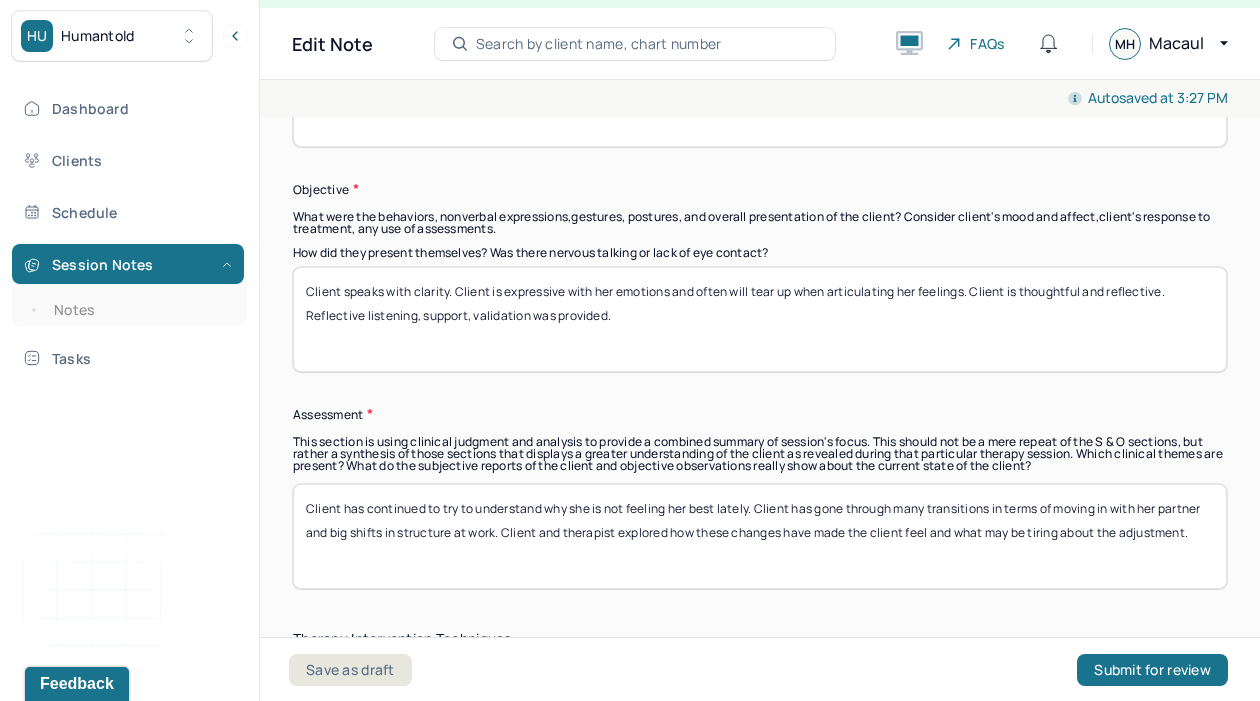 type on "Client said there had been multiple instances lately that had left her feeling small, without a voice. Client has a colleague that has treated her disrespectfully and a landlord who made her feel irresponsible and disrespectful." 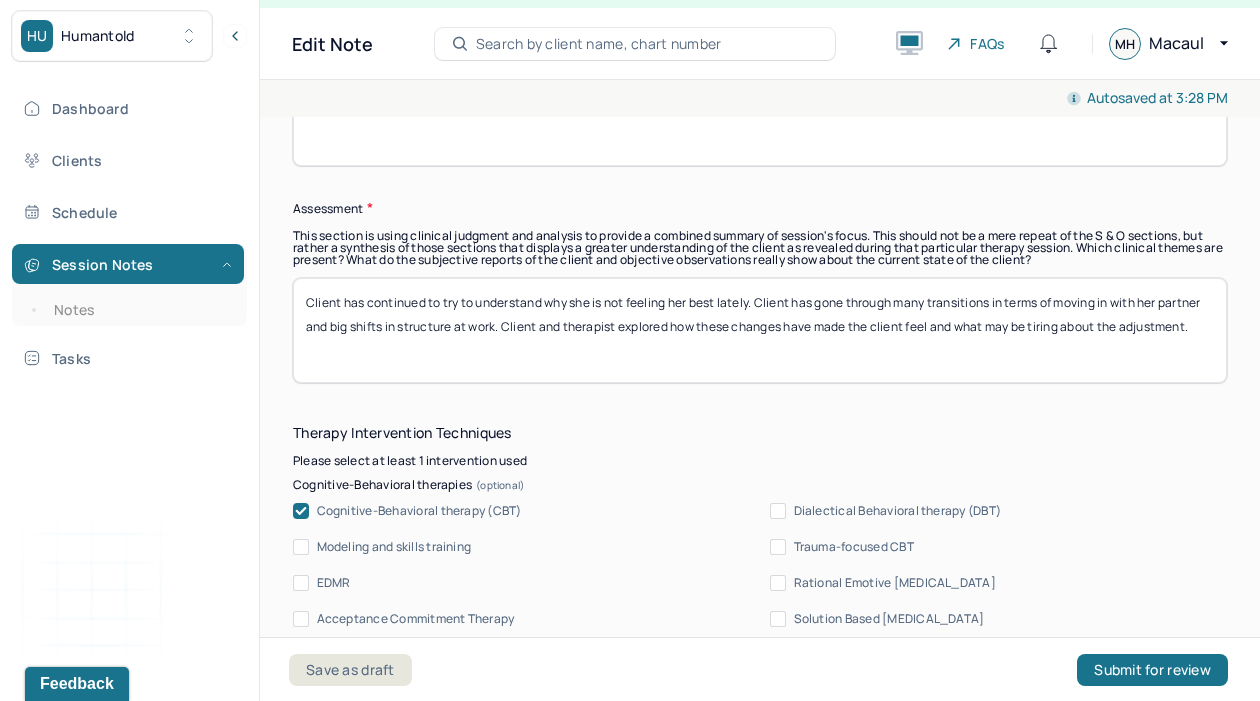 scroll, scrollTop: 1802, scrollLeft: 0, axis: vertical 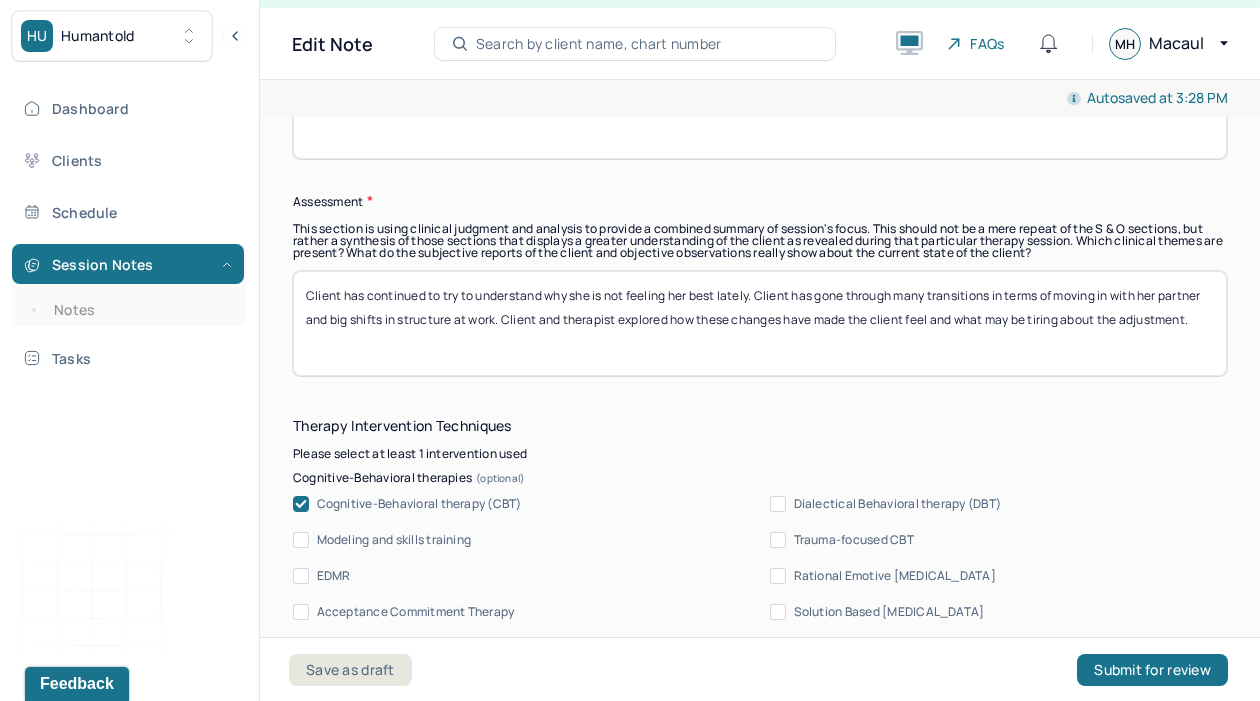 type on "Client speaks with clarity. Client is expressive and good at naming her emotions. Client feels frustrated about the intensity with which she feels her emotions. Client is thoughtful and reflective. Reflective listening, support, validation was provided." 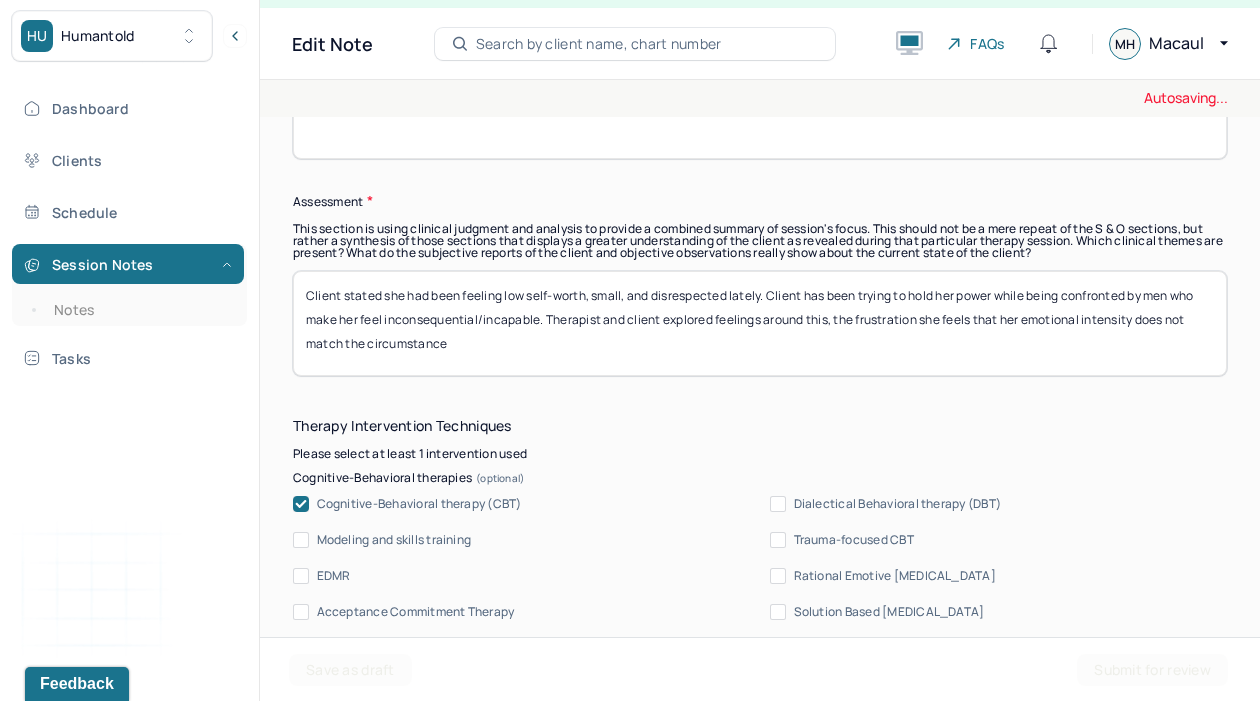 click on "Client stated she had been feeling low self-worth, small, and disrespected lately. Client has been trying to hold her power while being confronted by men who make her feel inconsequential/incapable. Therapist and client explored feelings around this, the frustration she feels that her emotions" at bounding box center (760, 323) 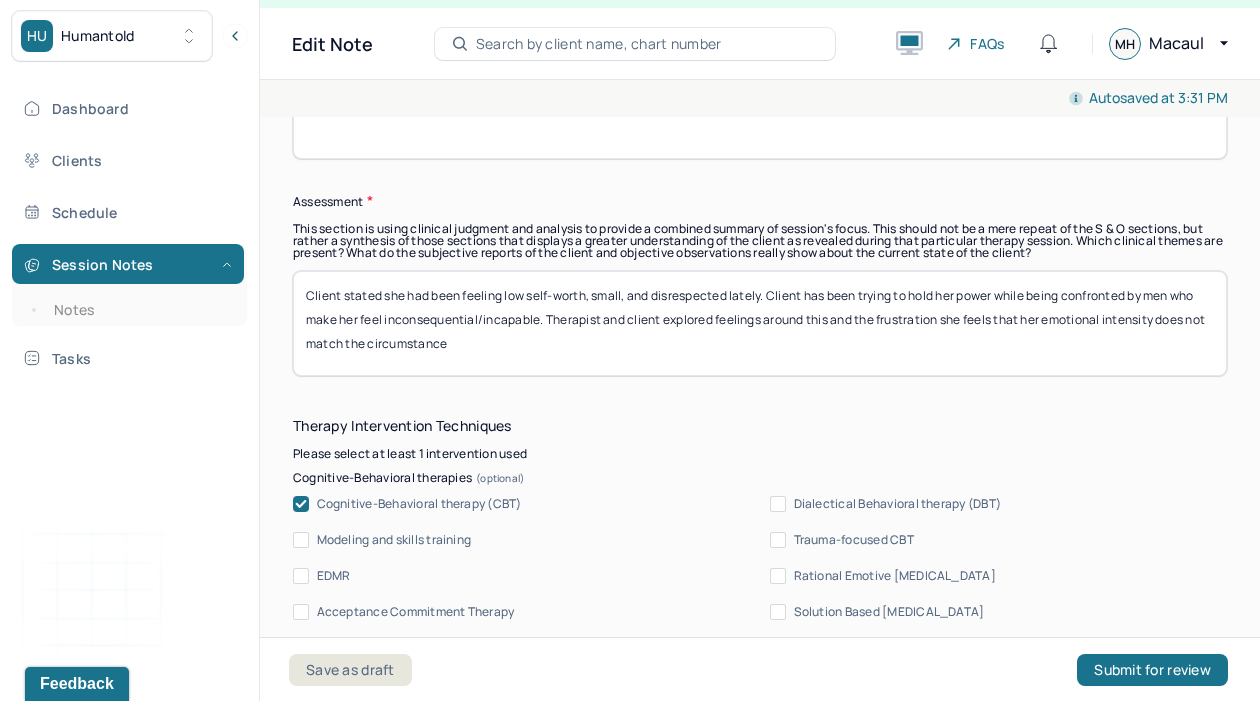 click on "Client stated she had been feeling low self-worth, small, and disrespected lately. Client has been trying to hold her power while being confronted by men who make her feel inconsequential/incapable. Therapist and client explored feelings around this, the frustration she feels that her emotional intensity does not match the circumstance" at bounding box center [760, 323] 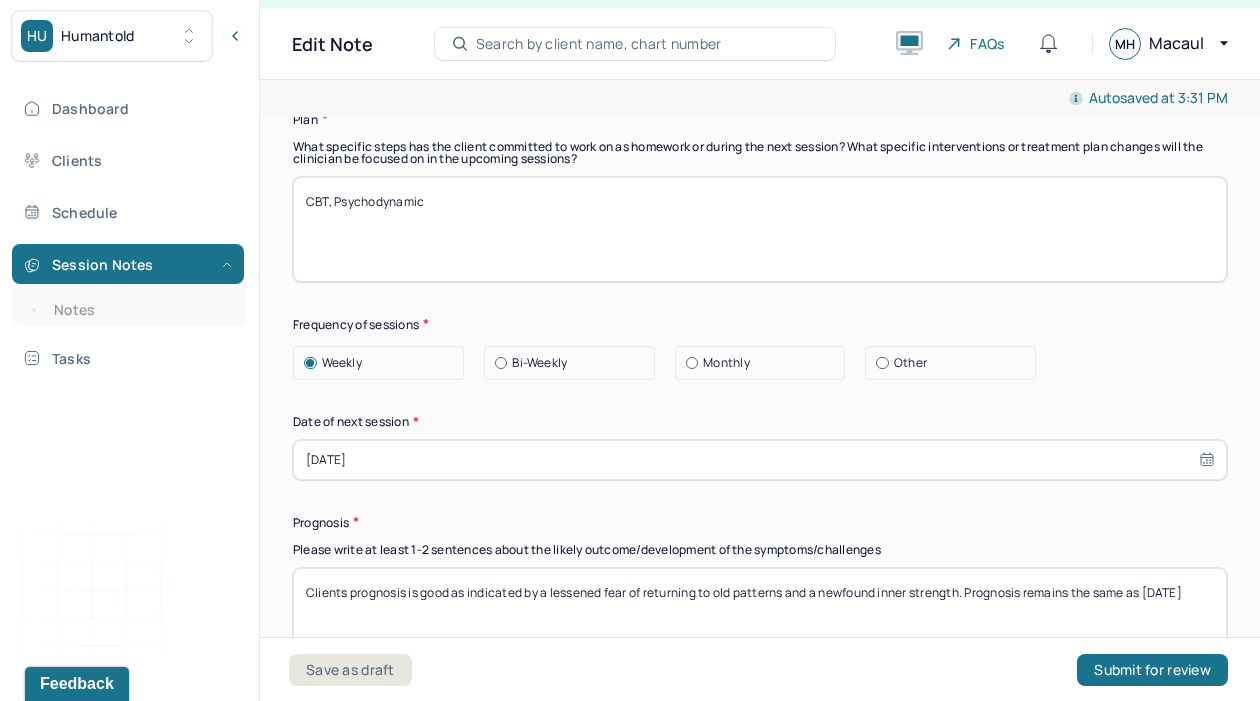 scroll, scrollTop: 2775, scrollLeft: 0, axis: vertical 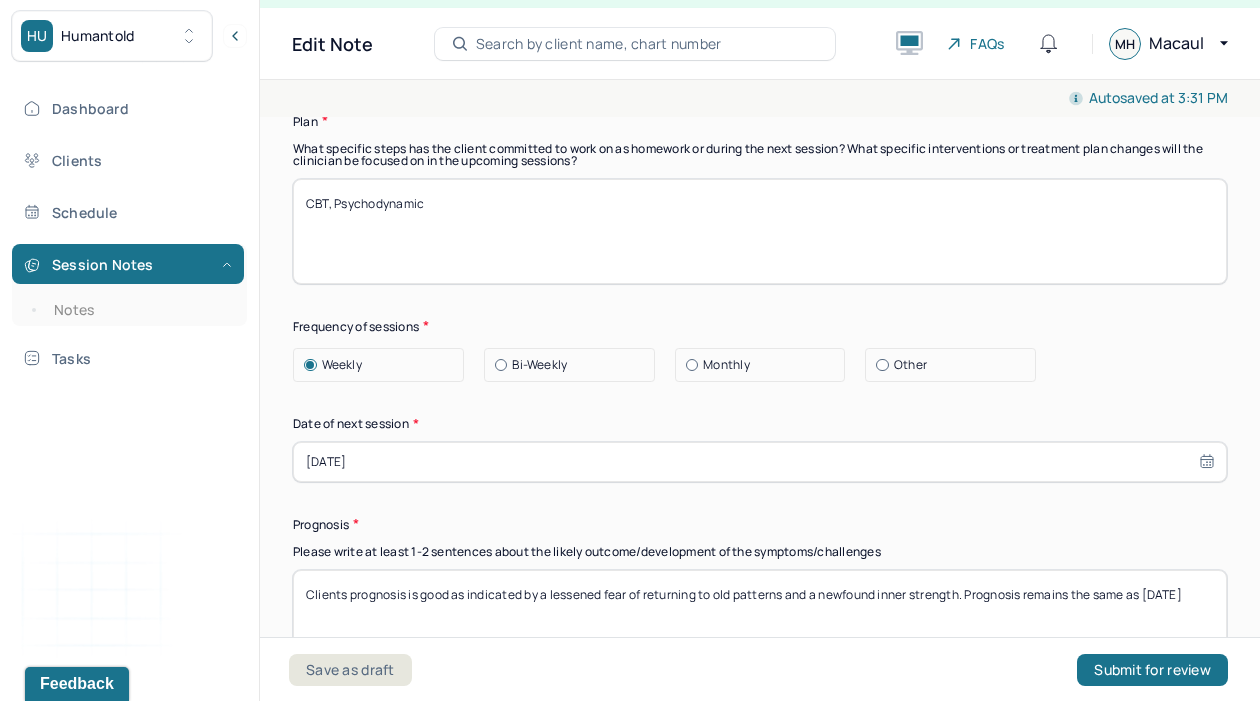 type on "Client stated she had been feeling low self-worth, small, and disrespected lately. Client has been trying to hold her power while being confronted by men who make her feel inconsequential/incapable. Therapist and client explored feelings around this and the frustration she feels that her emotional intensity does not match the circumstance." 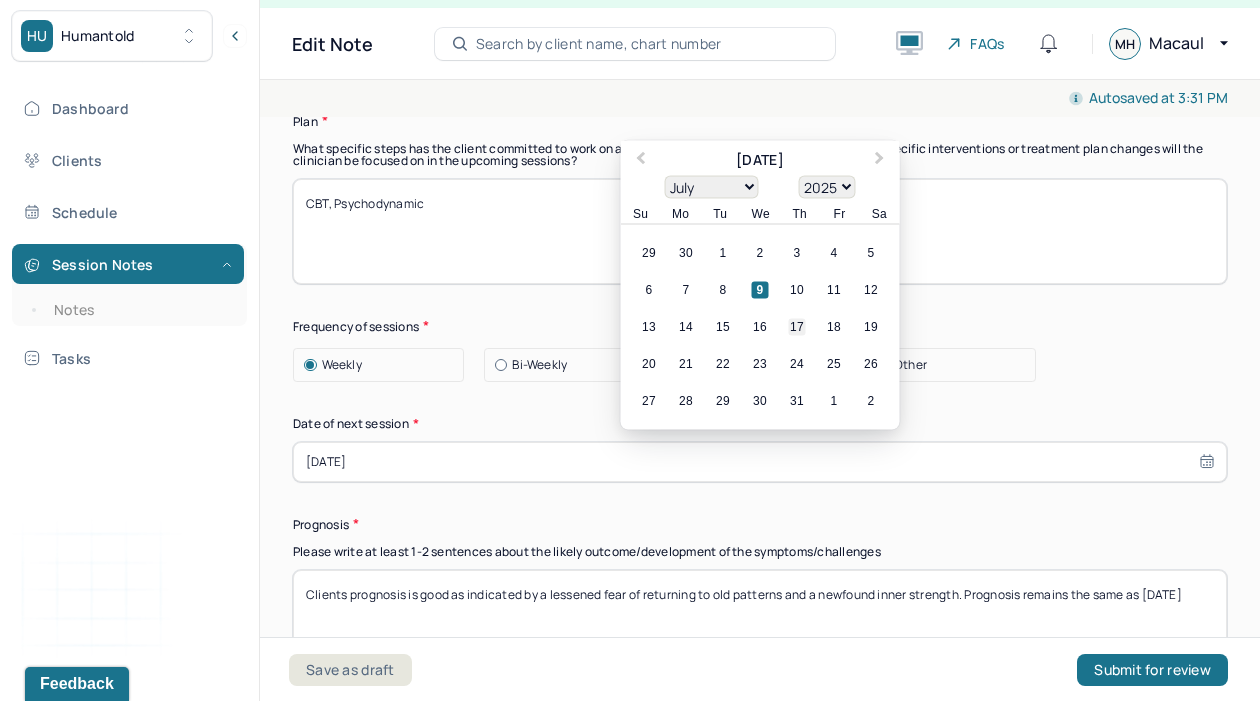 click on "17" at bounding box center [797, 326] 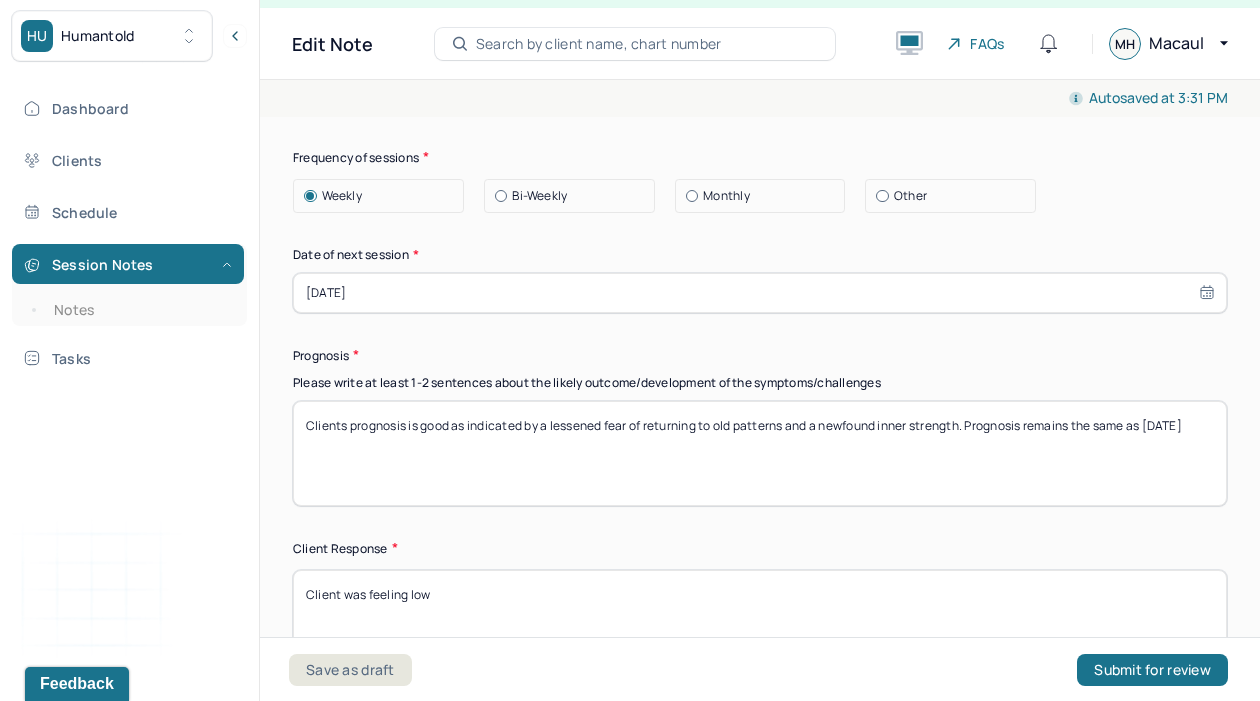 scroll, scrollTop: 2952, scrollLeft: 0, axis: vertical 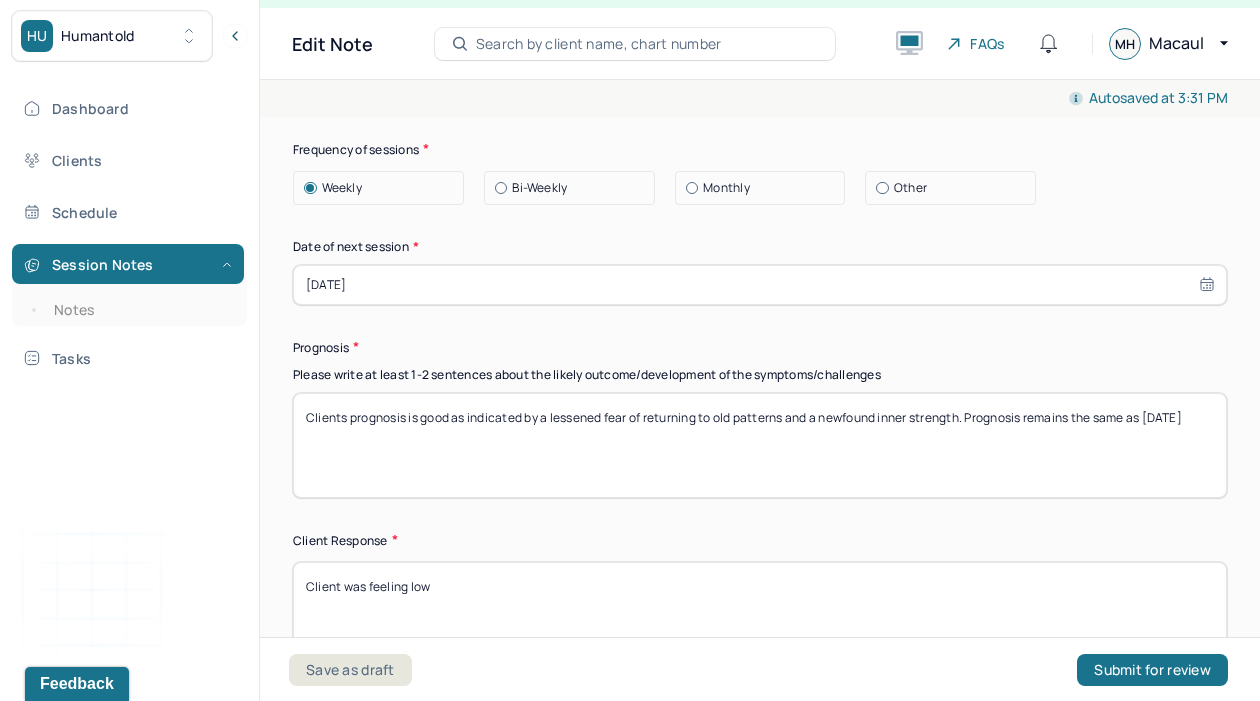 click on "Clients prognosis is good as indicated by a lessened fear of returning to old patterns and a newfound inner strength. Prognosis remains the same as [DATE]" at bounding box center (760, 445) 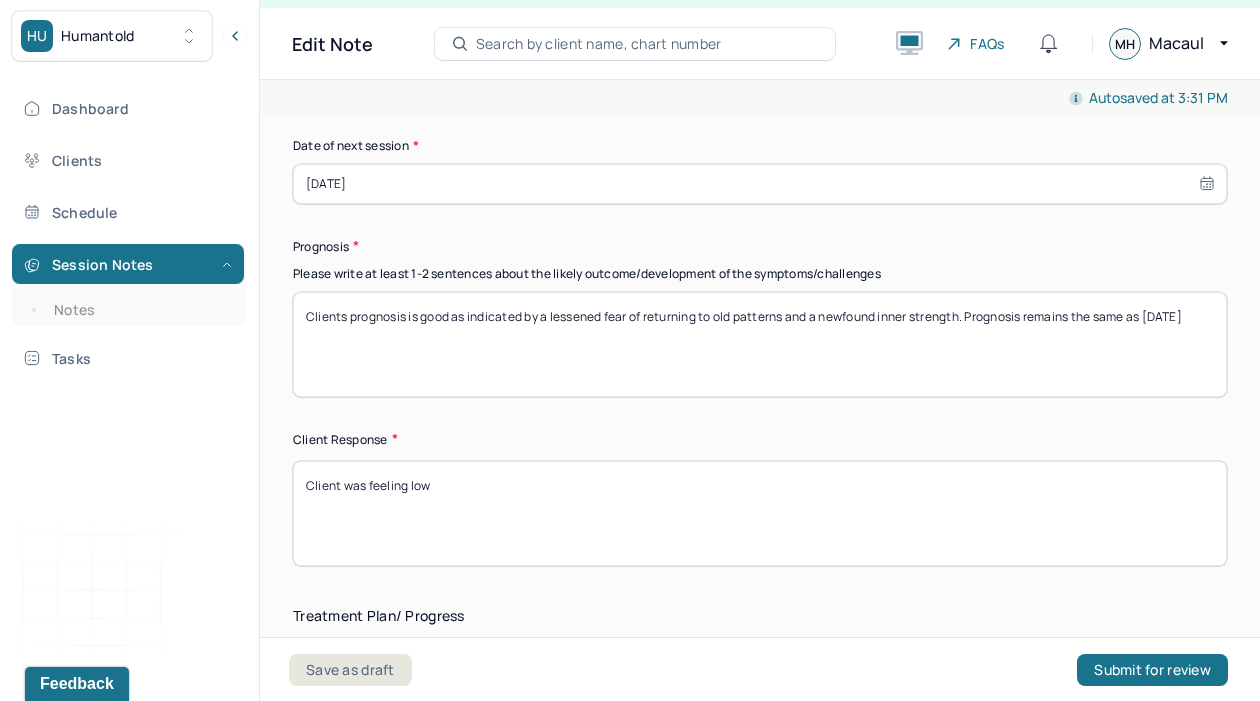 scroll, scrollTop: 3057, scrollLeft: 0, axis: vertical 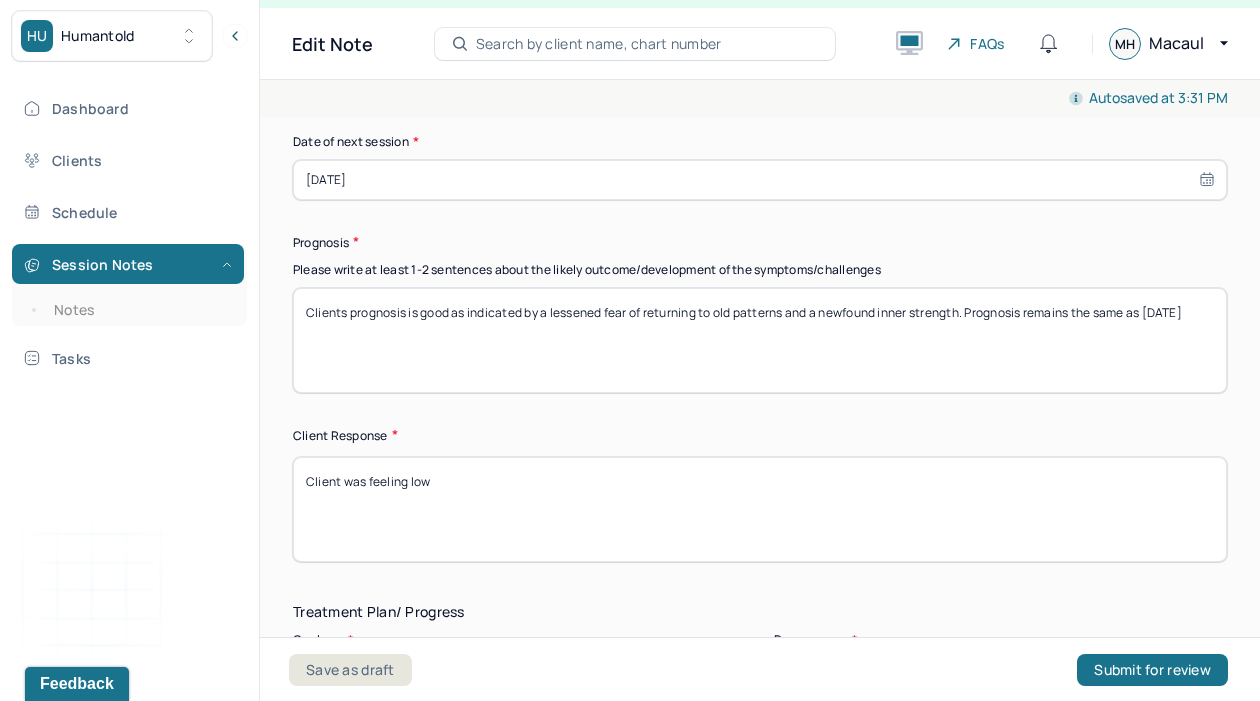 drag, startPoint x: 368, startPoint y: 476, endPoint x: 482, endPoint y: 476, distance: 114 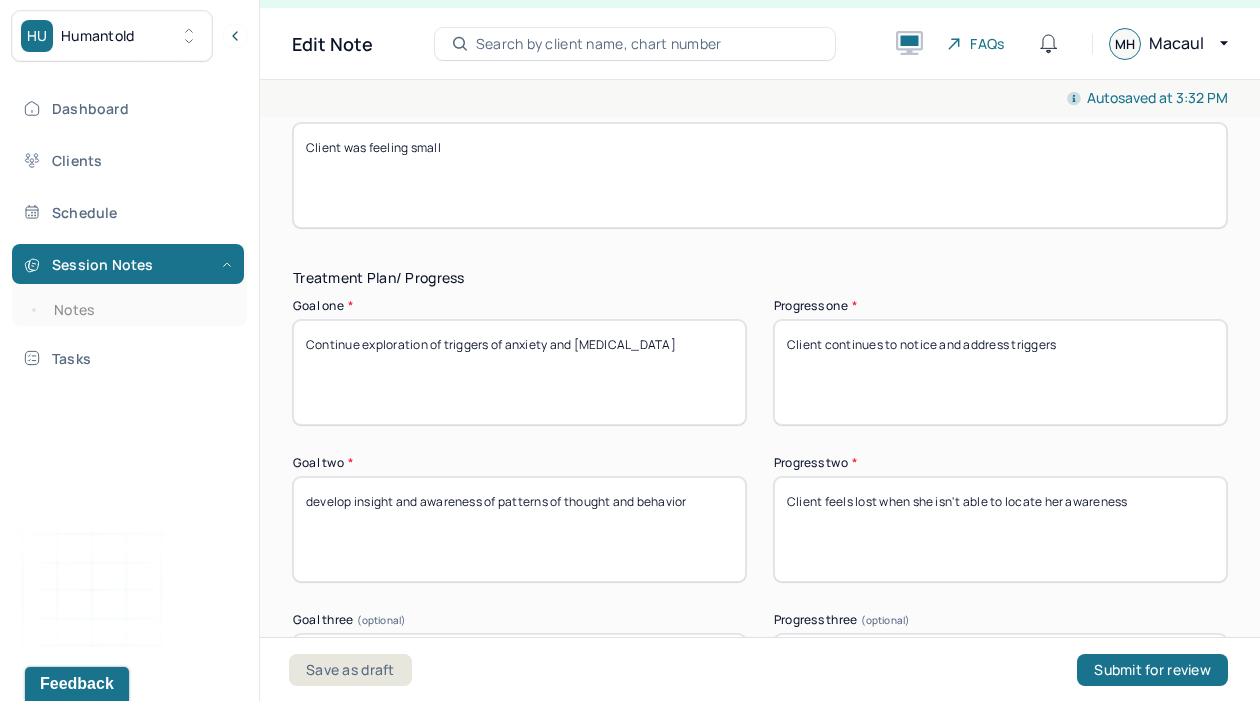 scroll, scrollTop: 3415, scrollLeft: 0, axis: vertical 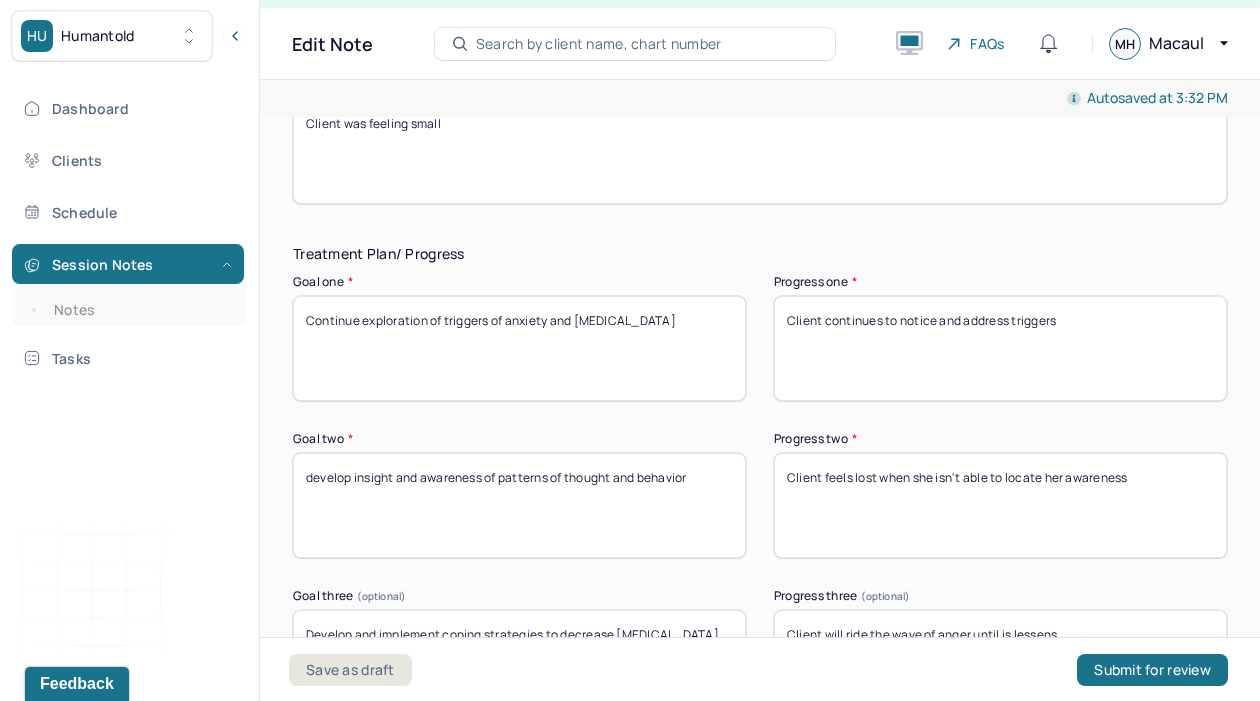 type on "Client was feeling small" 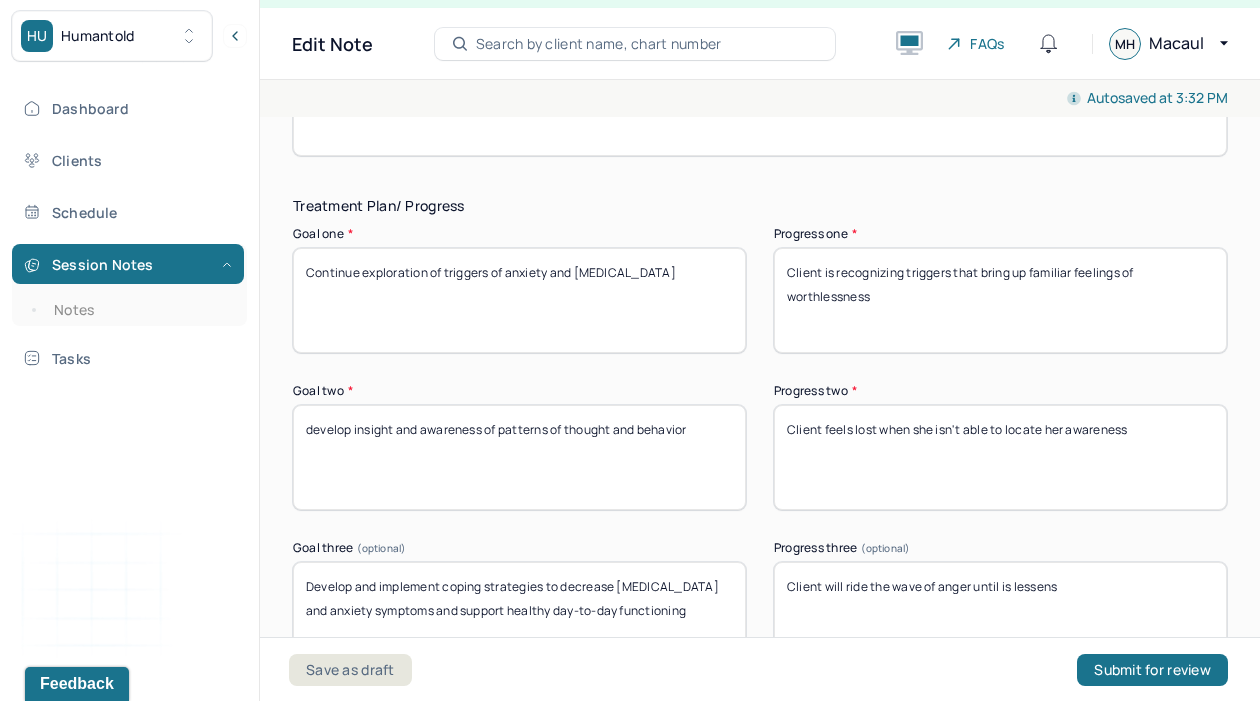 scroll, scrollTop: 3487, scrollLeft: 0, axis: vertical 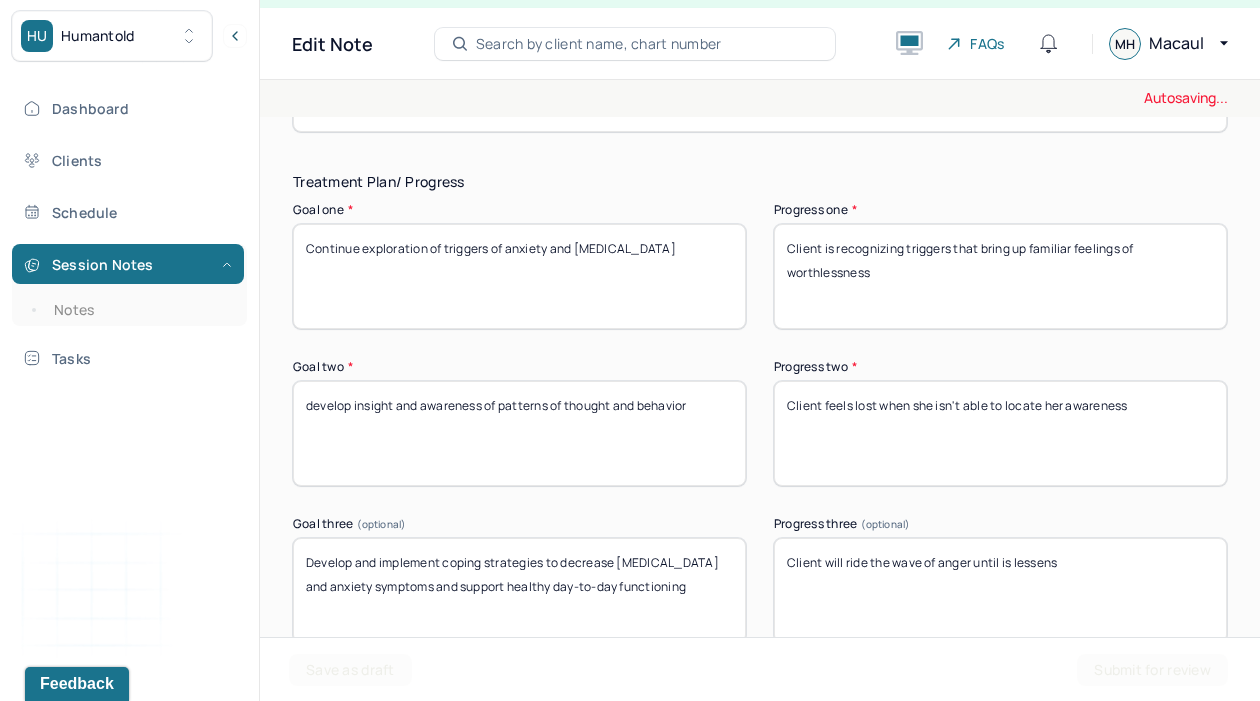 type on "Client is recognizing triggers that bring up familiar feelings of worthlessness" 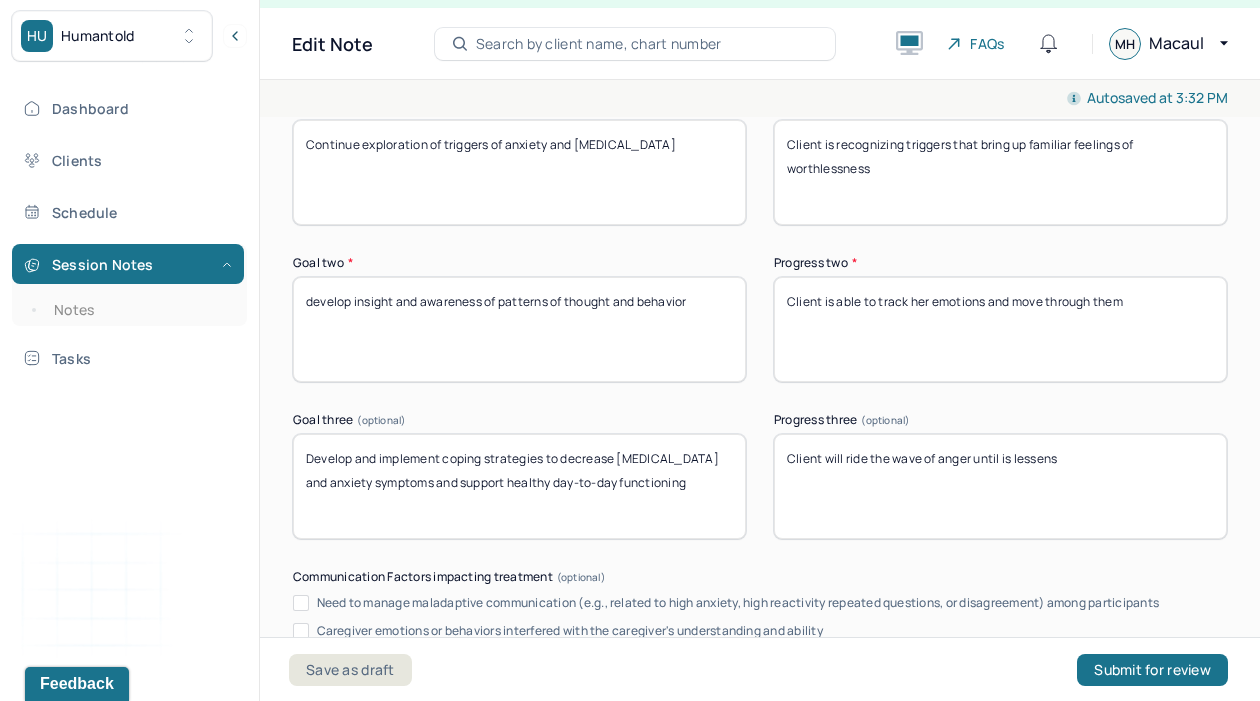 scroll, scrollTop: 3590, scrollLeft: 0, axis: vertical 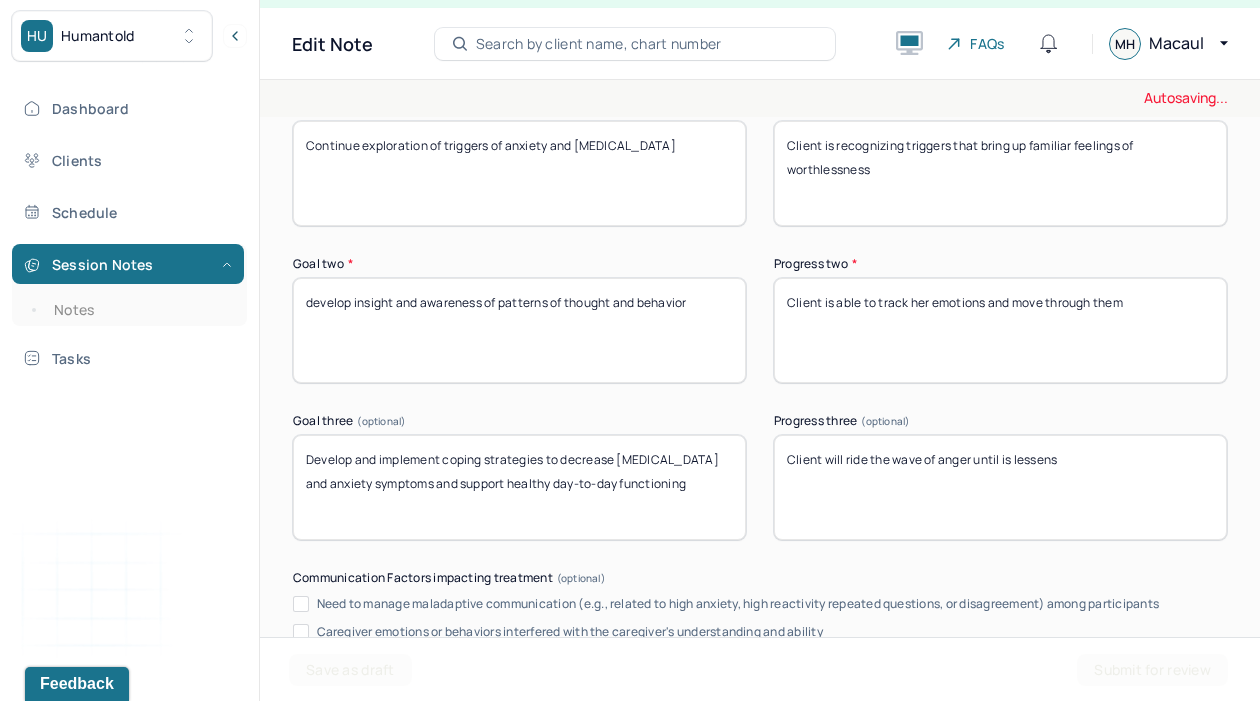 type on "Client is able to track her emotions and move through them" 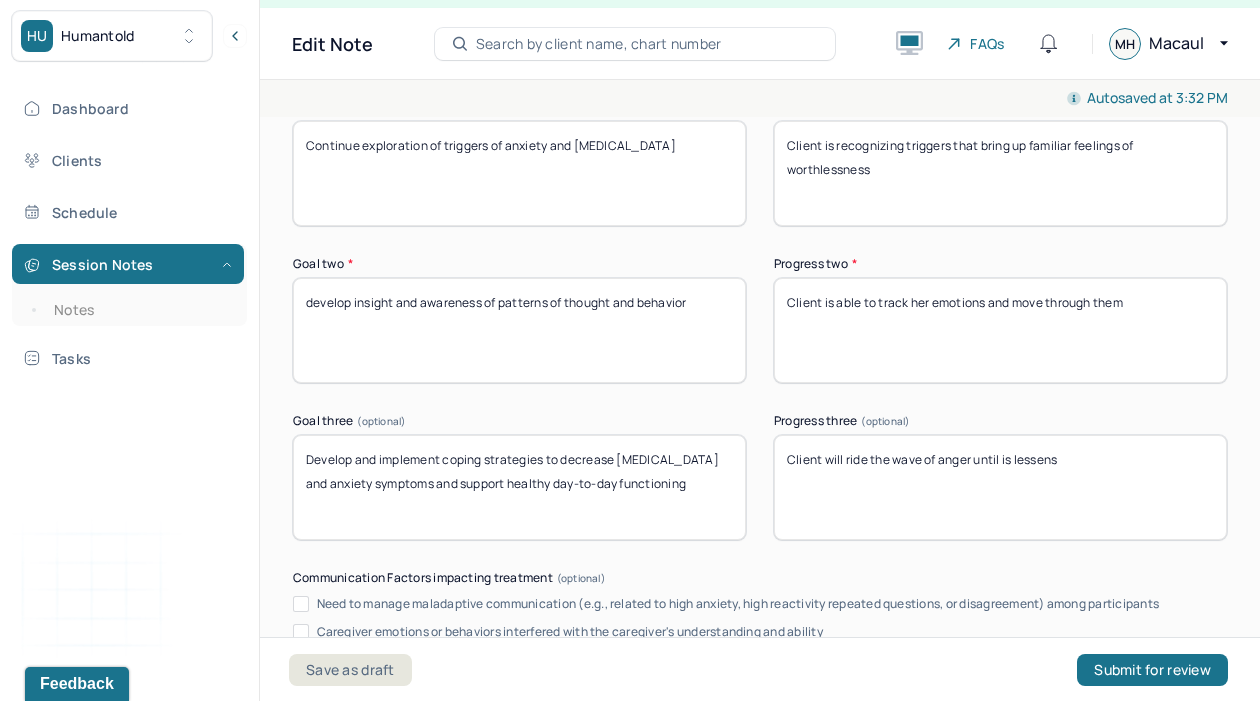 click on "Client will ride the wave of anger until is lessens" at bounding box center [1000, 487] 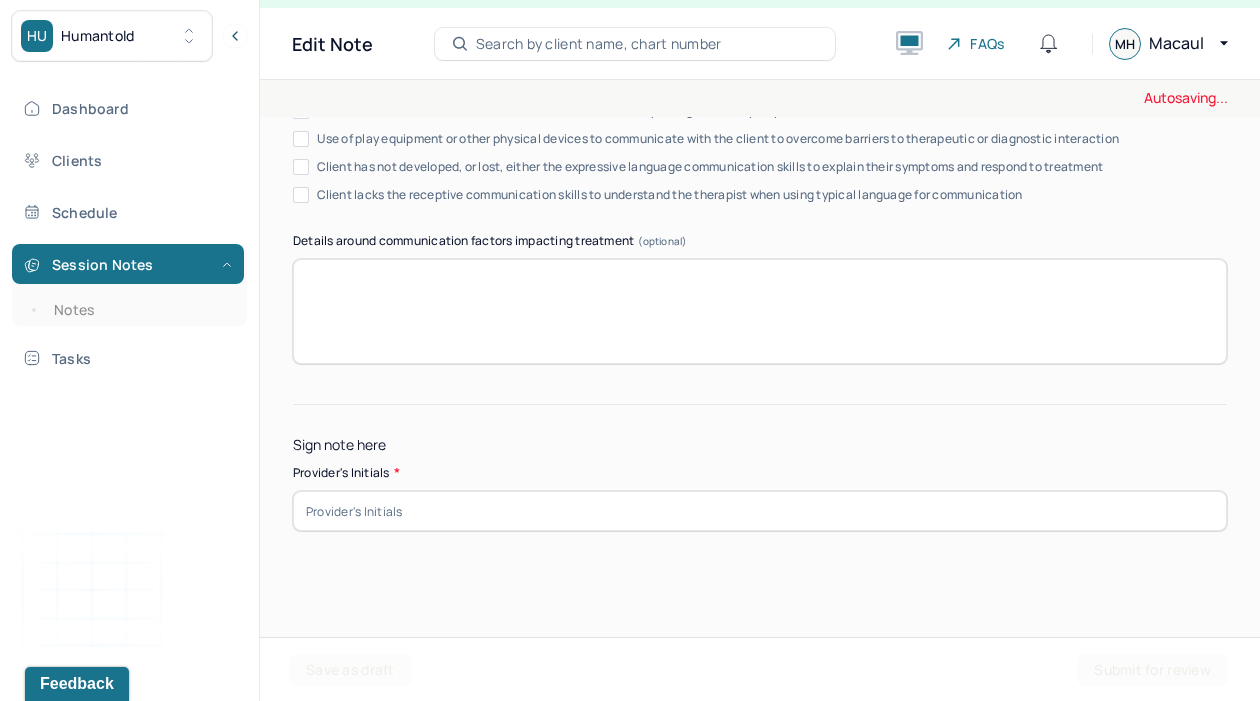 scroll, scrollTop: 4138, scrollLeft: 0, axis: vertical 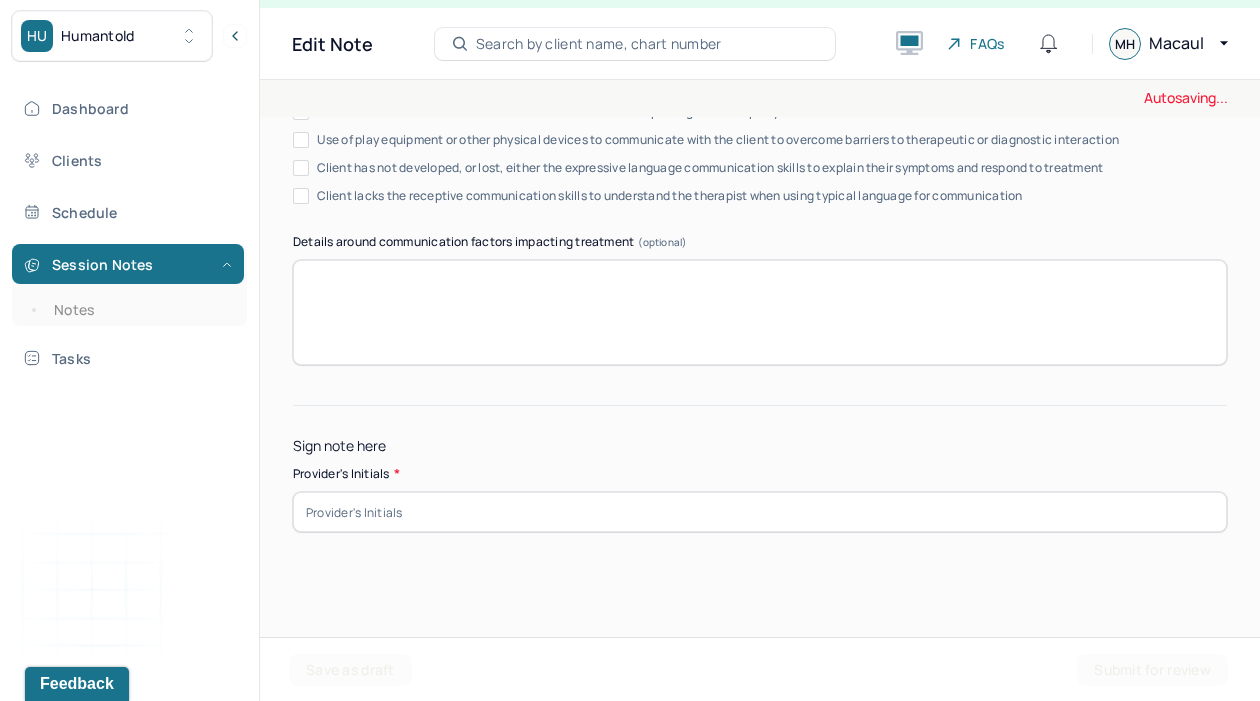 type on "Client is coping but at times becomes frustrated by how much coping she needs to do" 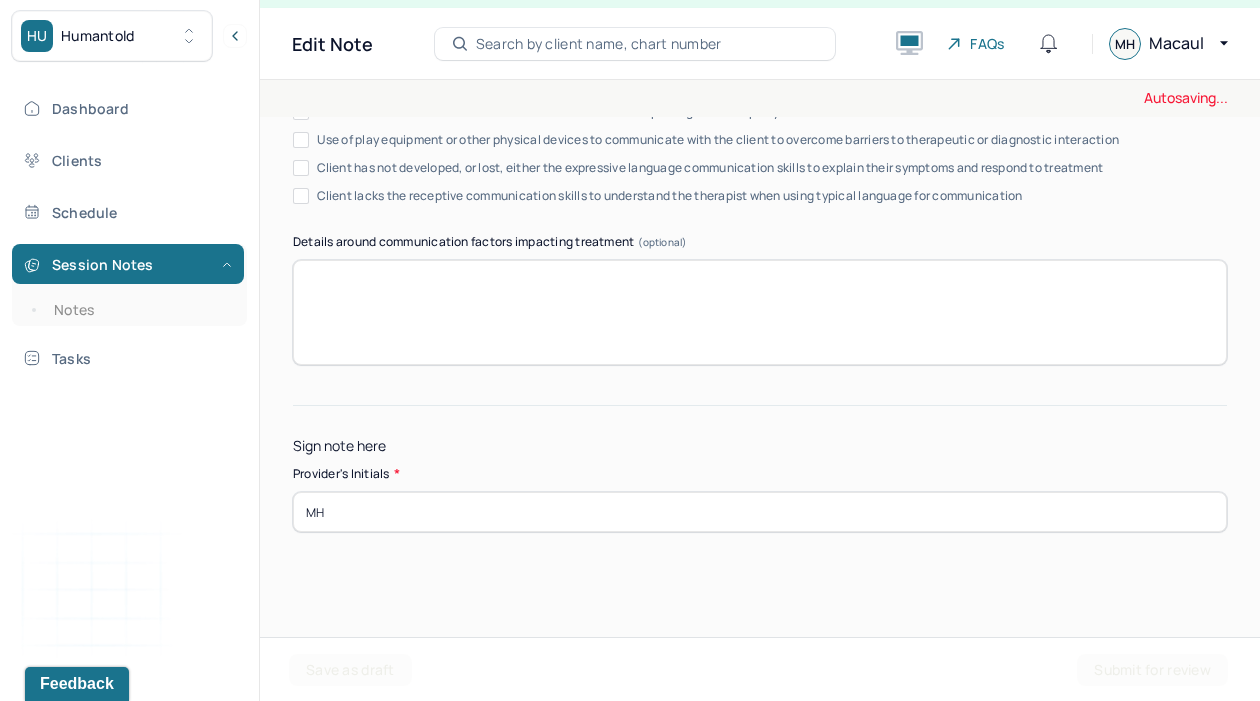 type on "MH" 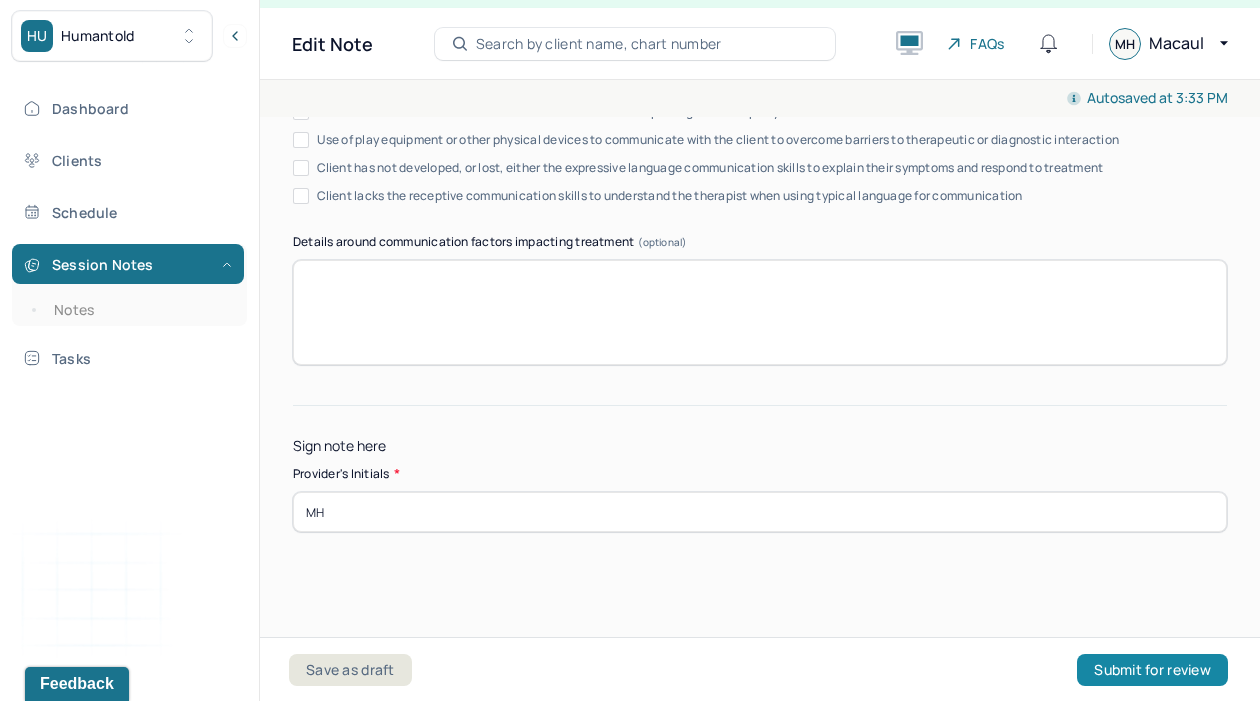 click on "Submit for review" at bounding box center (1152, 670) 